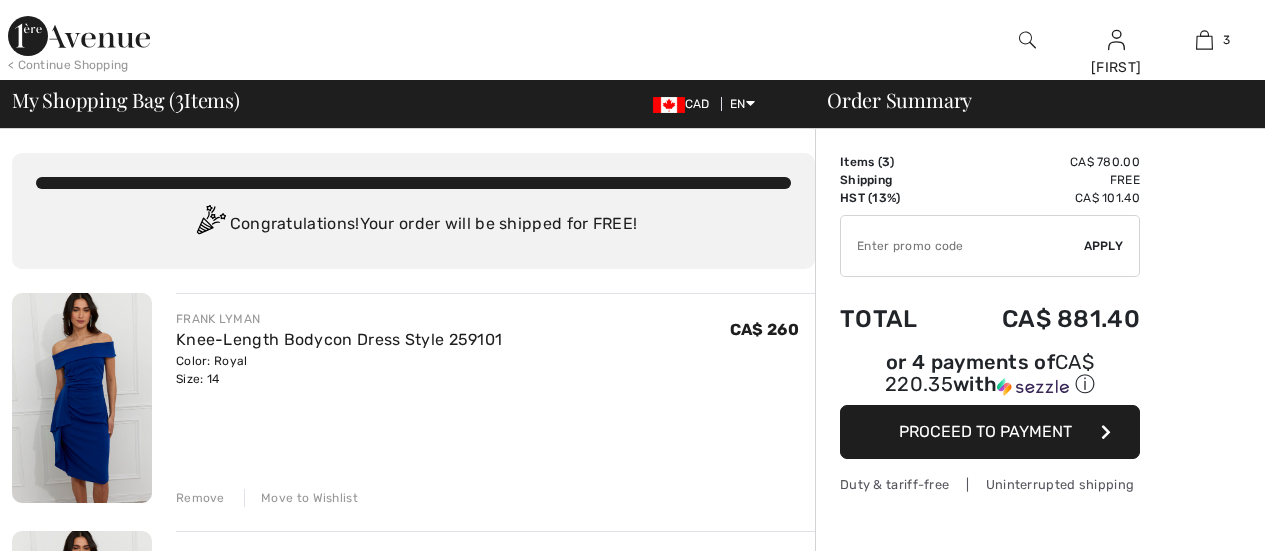 scroll, scrollTop: 0, scrollLeft: 0, axis: both 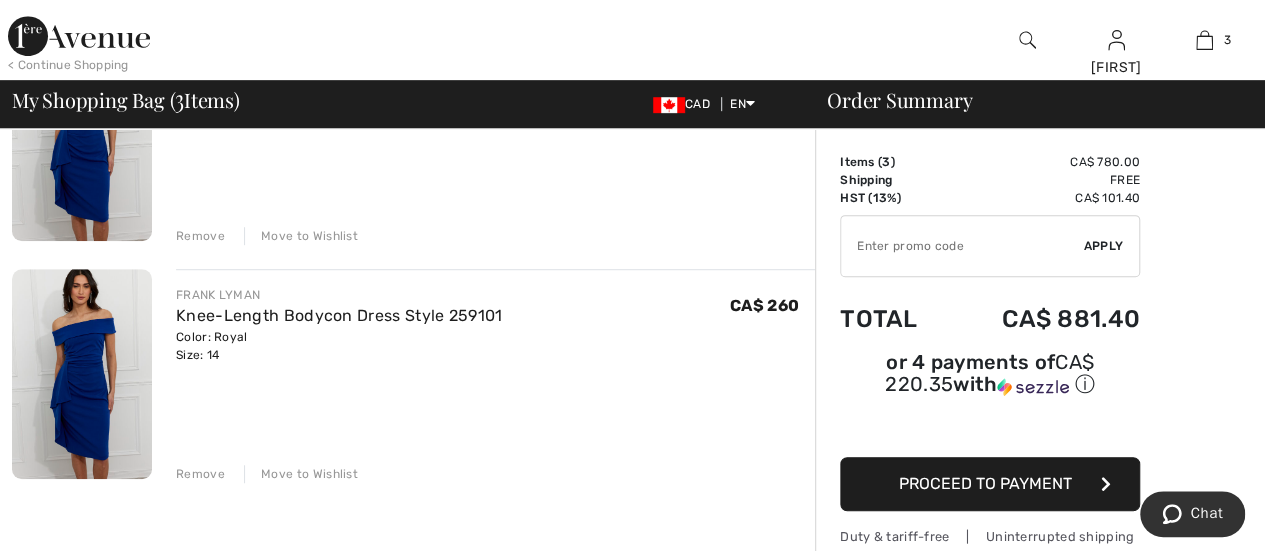 click on "Remove" at bounding box center [200, 474] 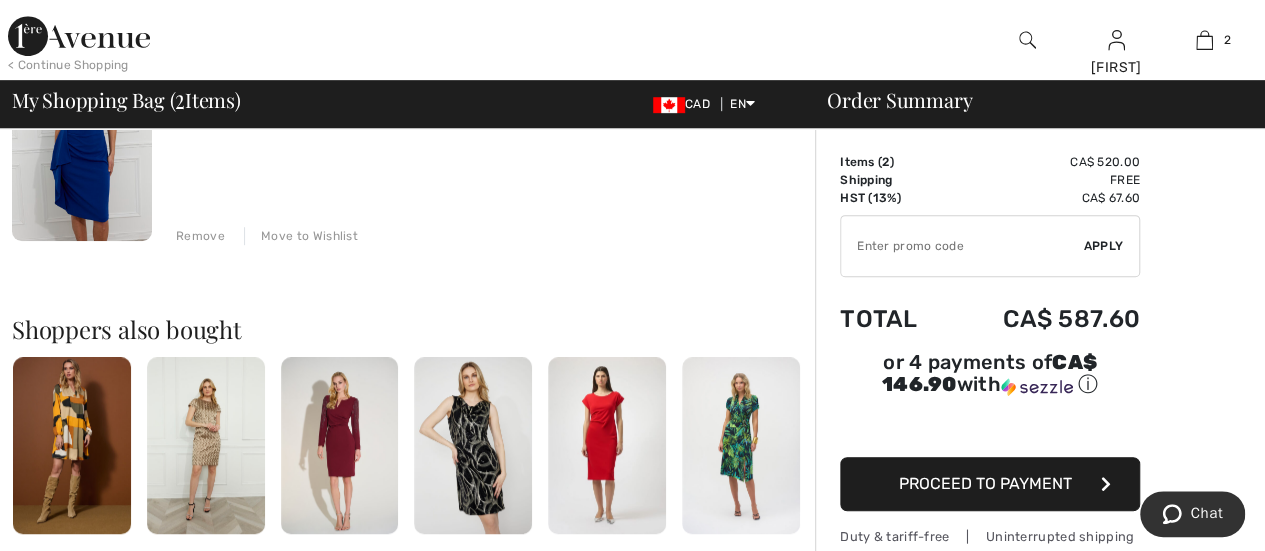 click on "Remove" at bounding box center [200, 236] 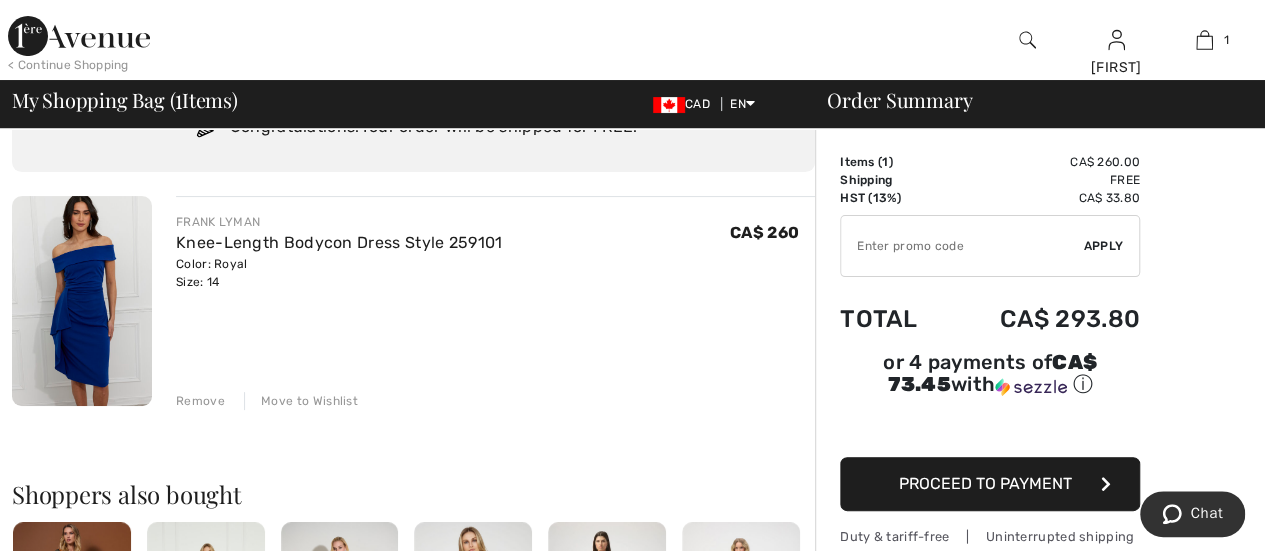 scroll, scrollTop: 0, scrollLeft: 0, axis: both 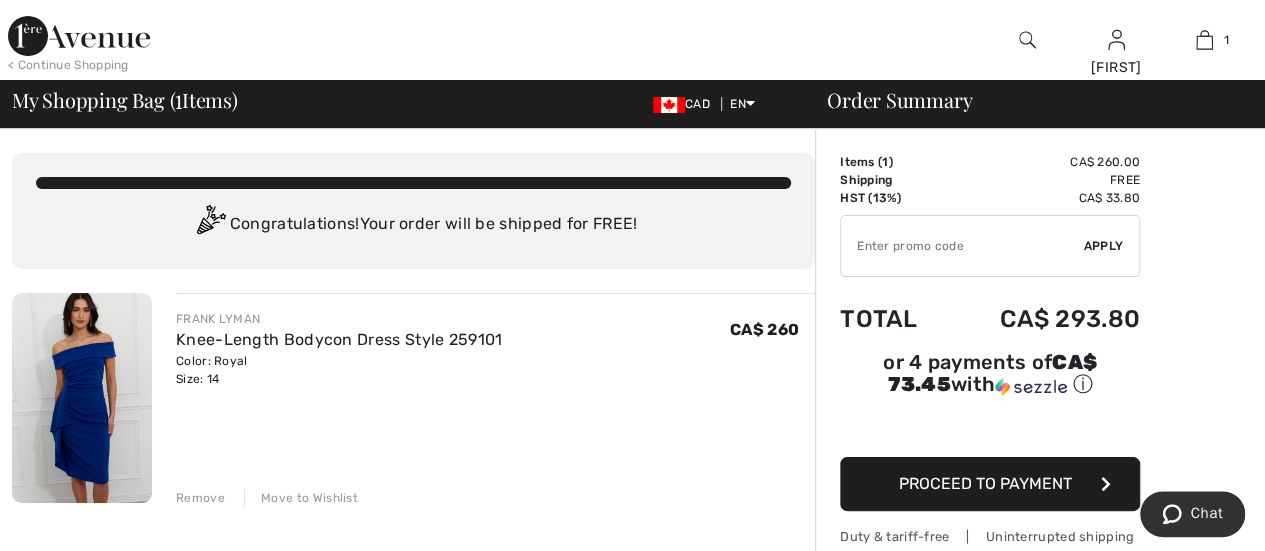 click at bounding box center [962, 246] 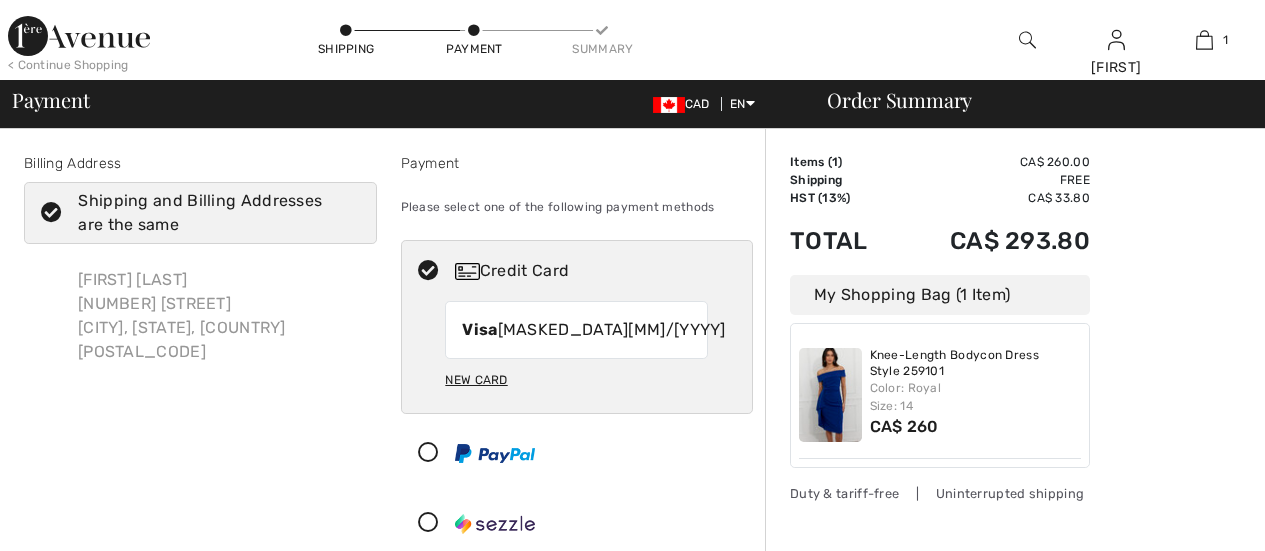 scroll, scrollTop: 0, scrollLeft: 0, axis: both 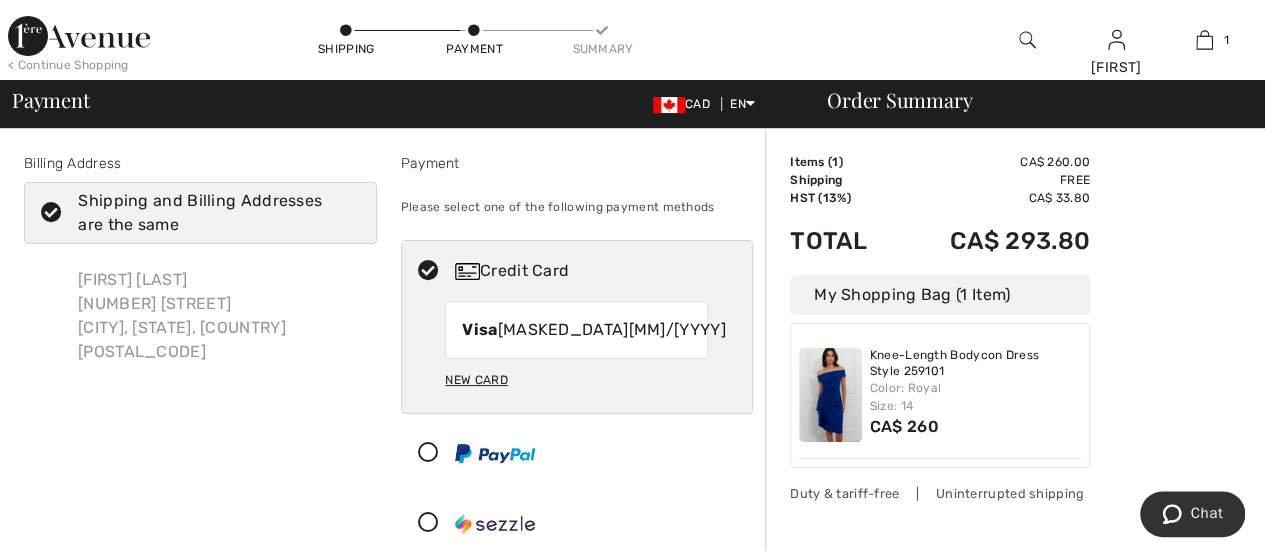click on "New Card" at bounding box center [476, 380] 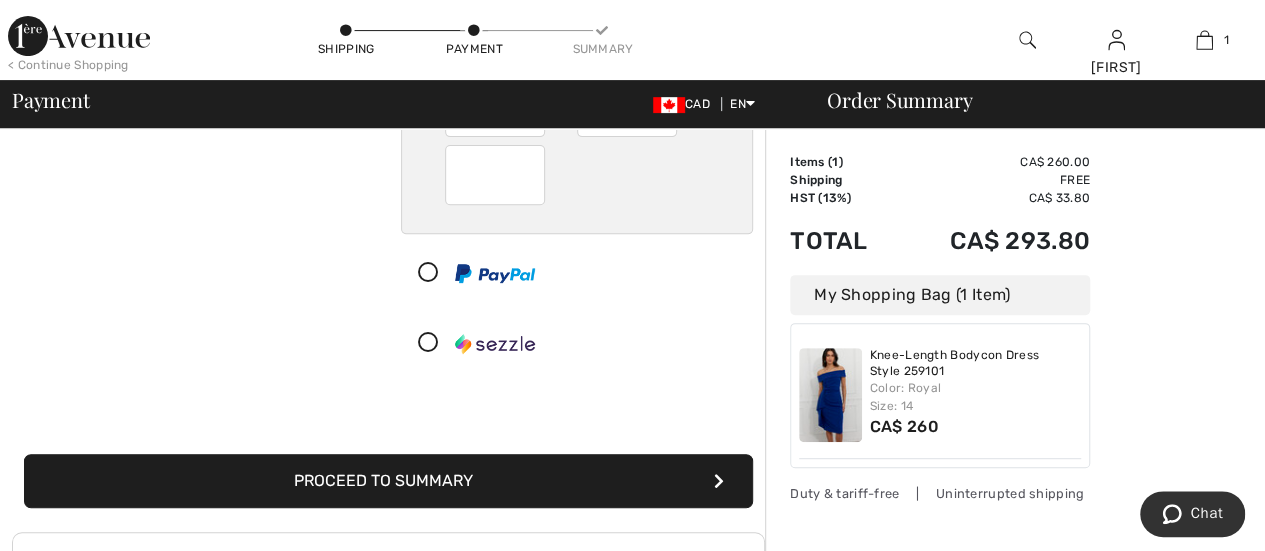 scroll, scrollTop: 300, scrollLeft: 0, axis: vertical 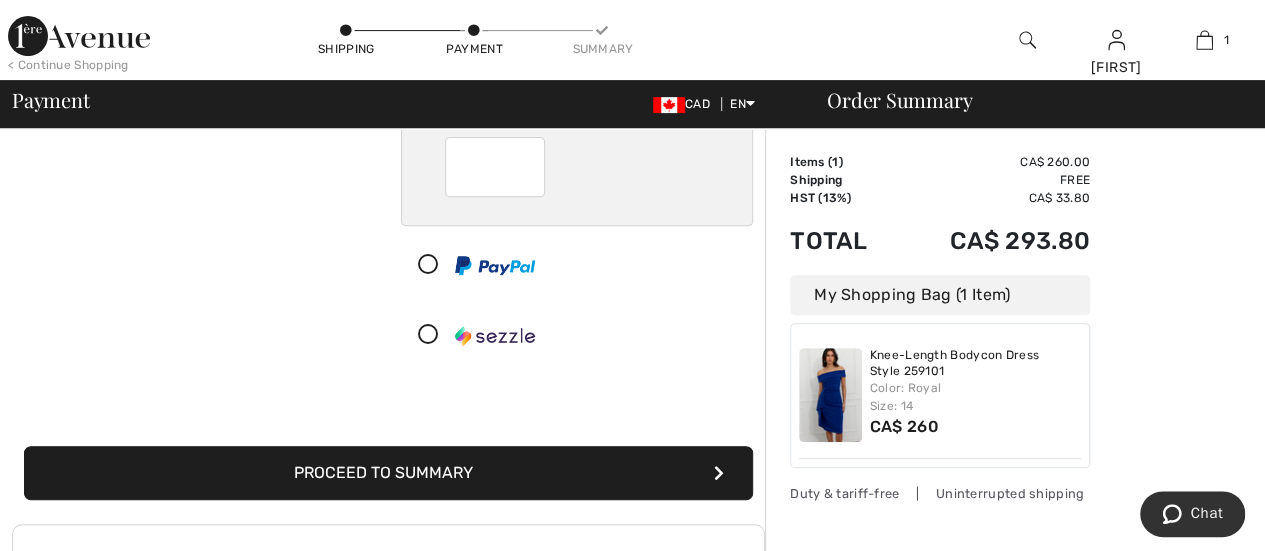 click on "Proceed to Summary" at bounding box center [388, 473] 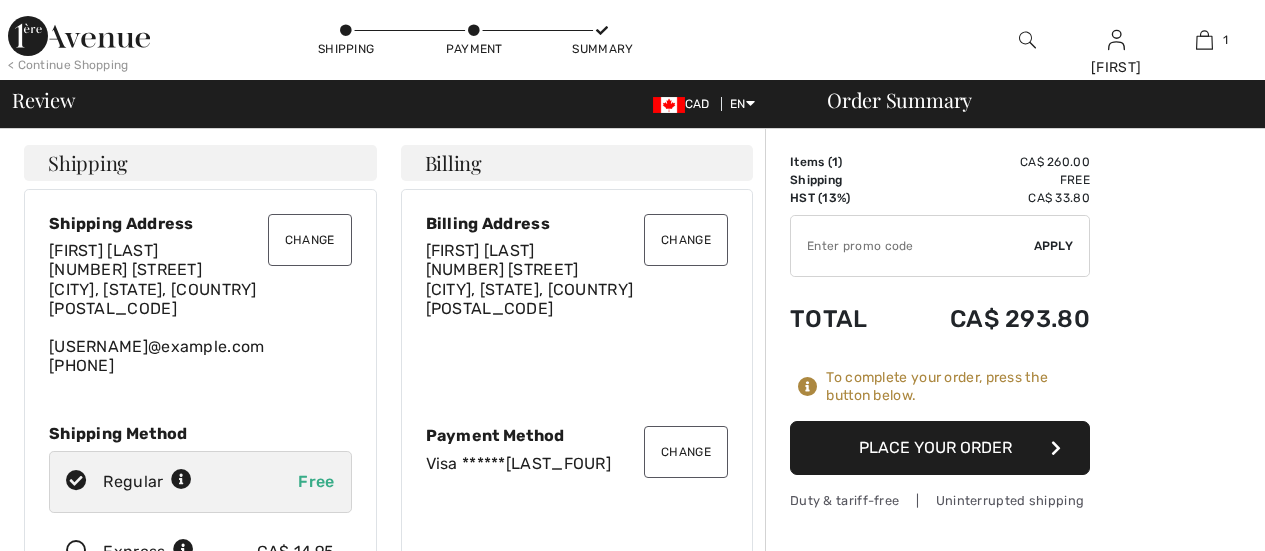 scroll, scrollTop: 0, scrollLeft: 0, axis: both 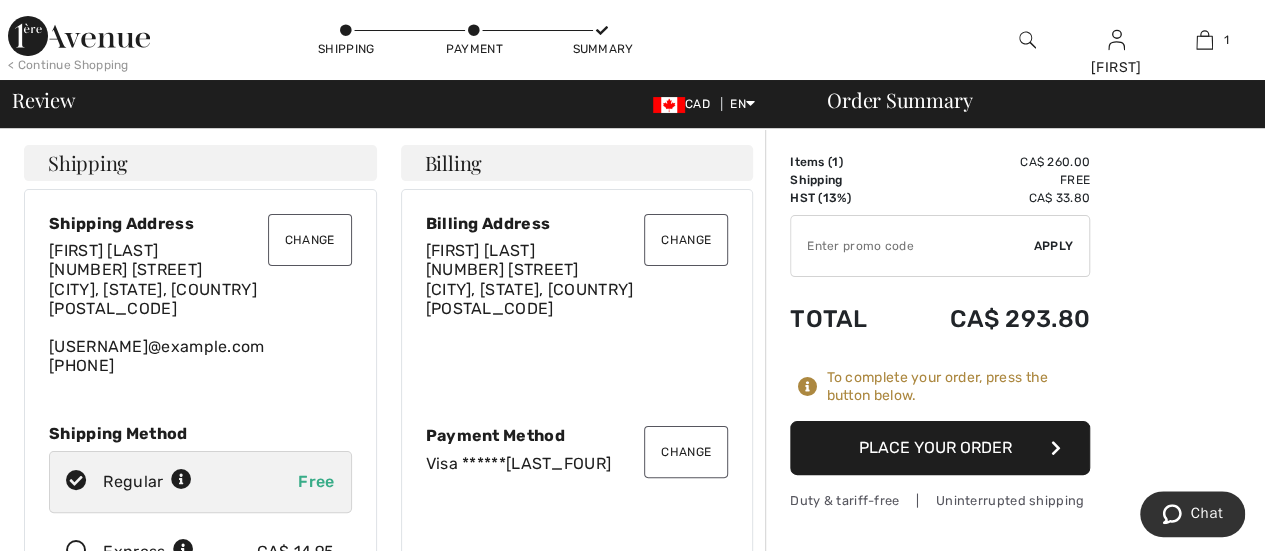 click on "Change" at bounding box center [310, 240] 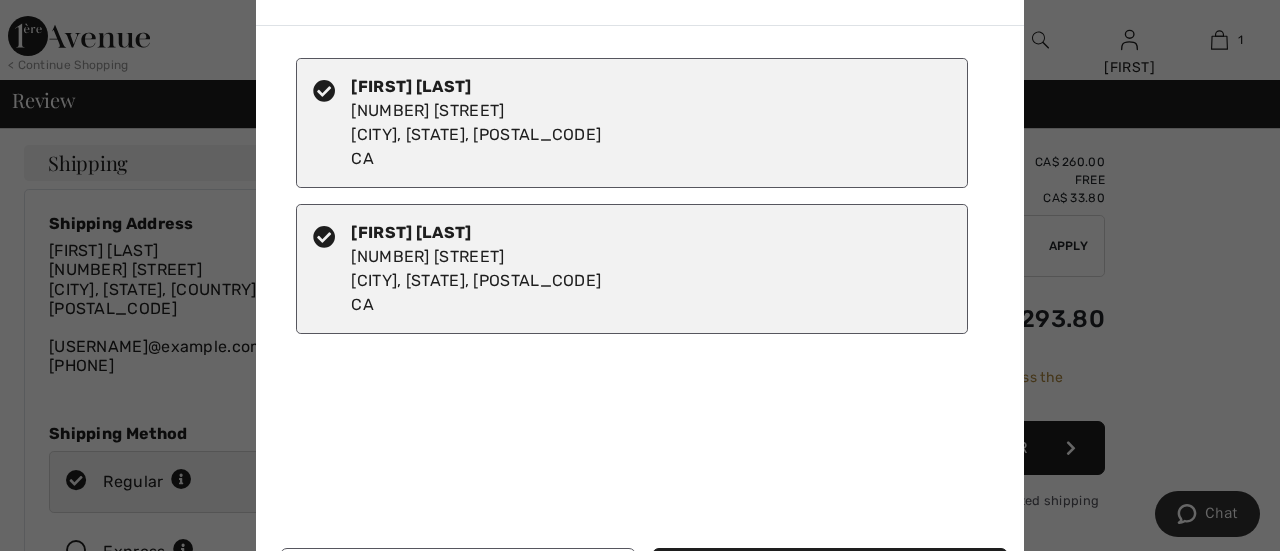 click on "Ship to Selected Address" at bounding box center [830, 575] 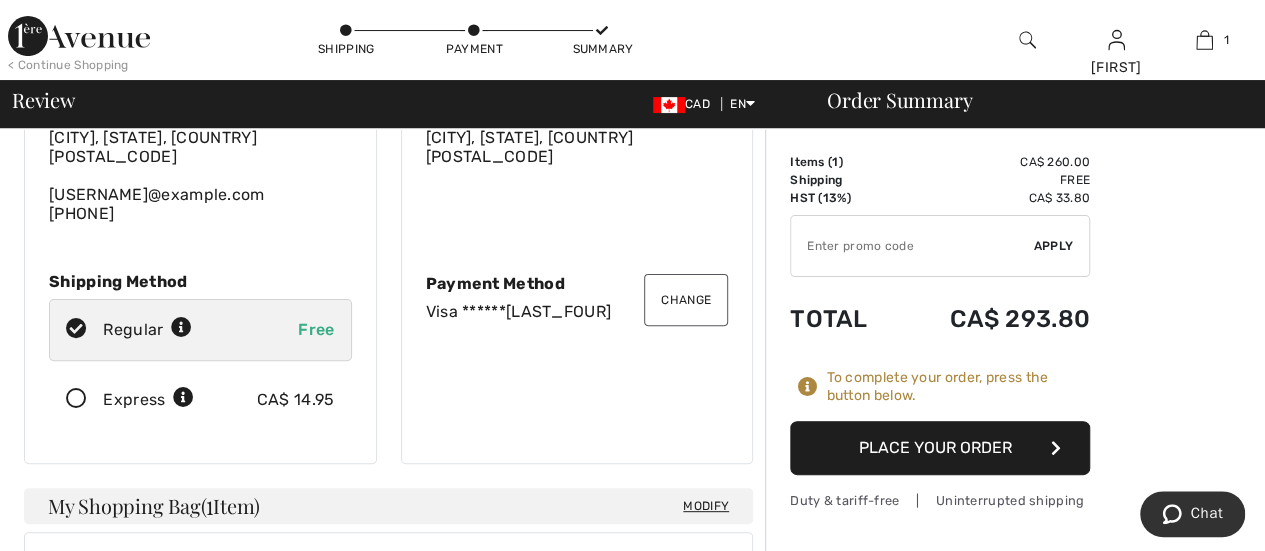 scroll, scrollTop: 0, scrollLeft: 0, axis: both 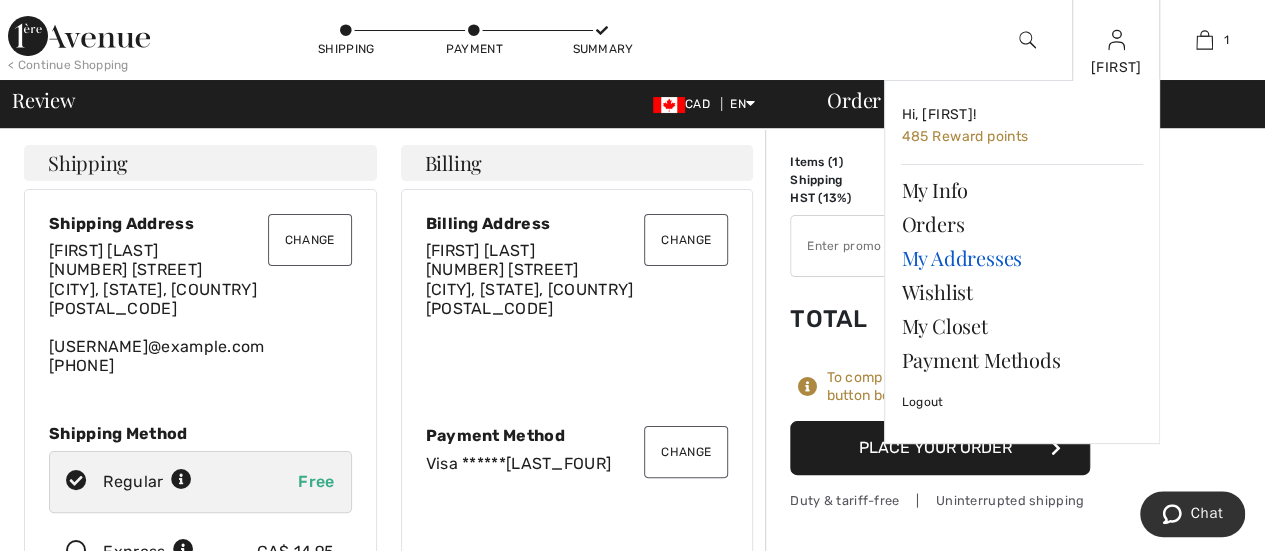 click on "My Addresses" at bounding box center [1022, 258] 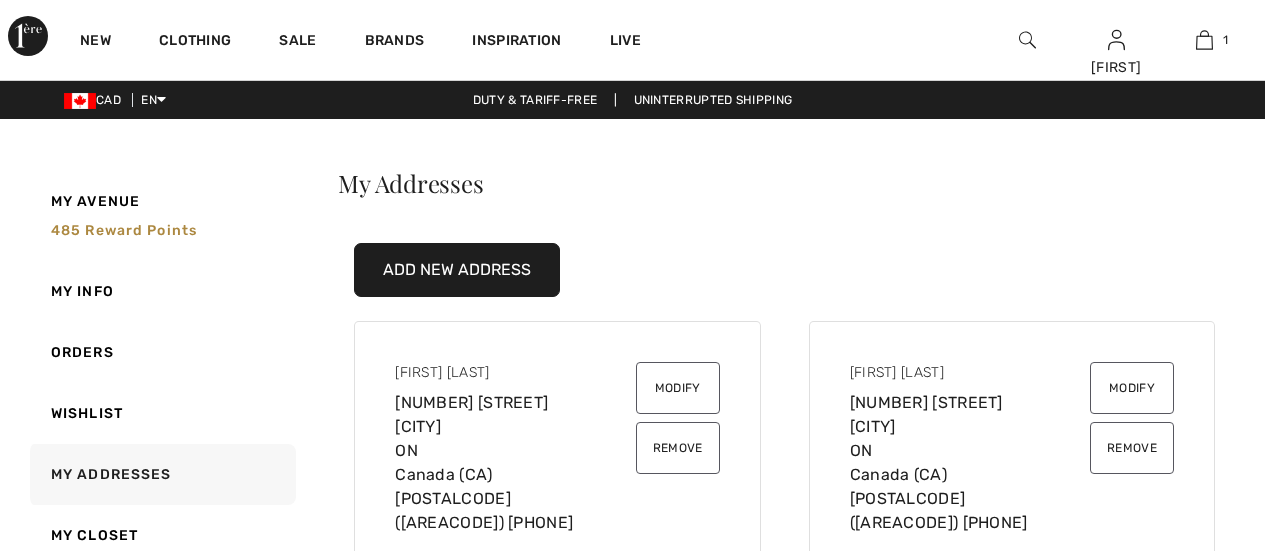 scroll, scrollTop: 0, scrollLeft: 0, axis: both 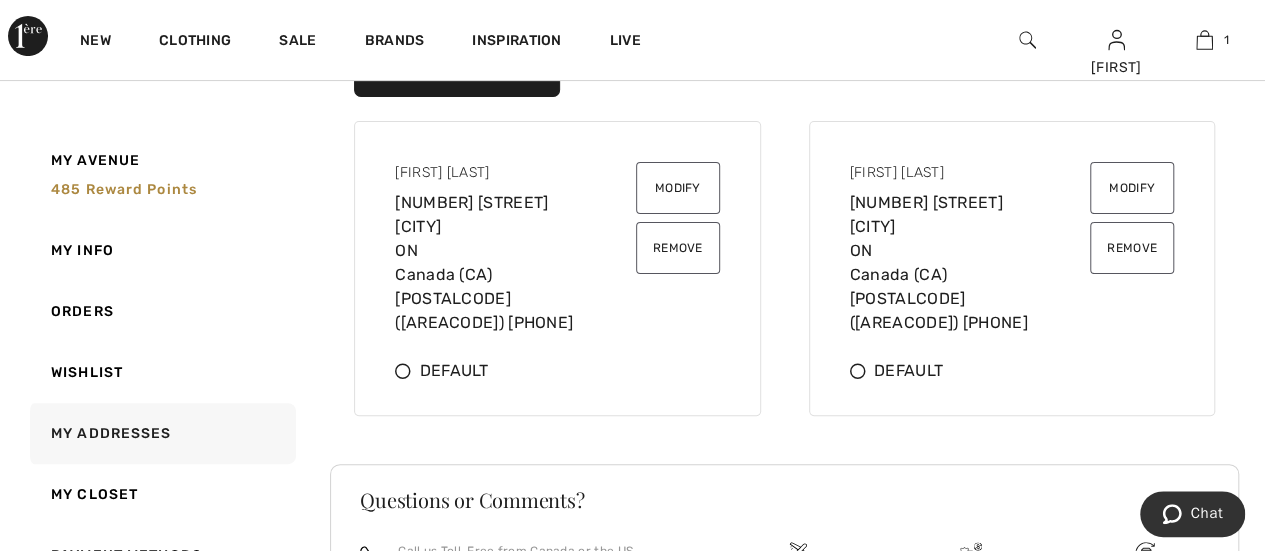 click on "Modify" at bounding box center (678, 188) 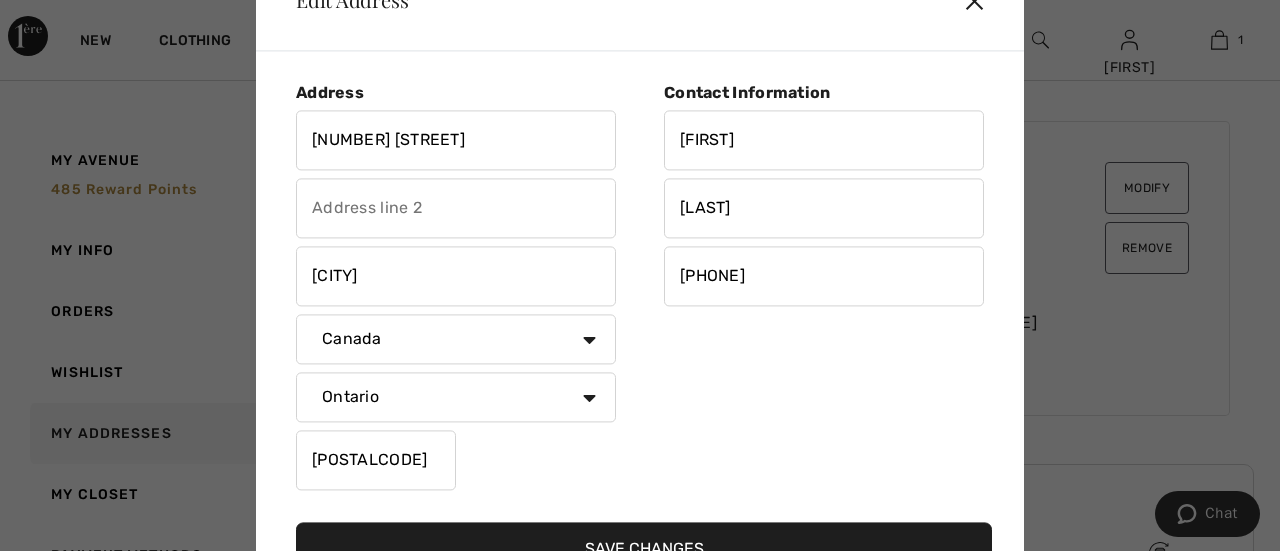 click at bounding box center (456, 208) 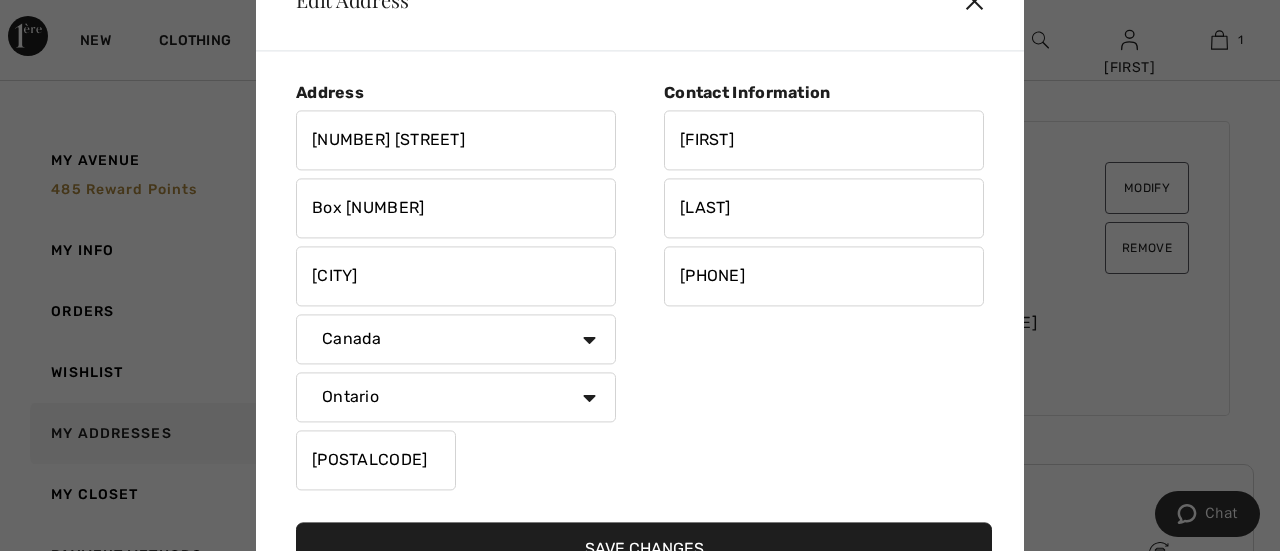 type on "Box 63" 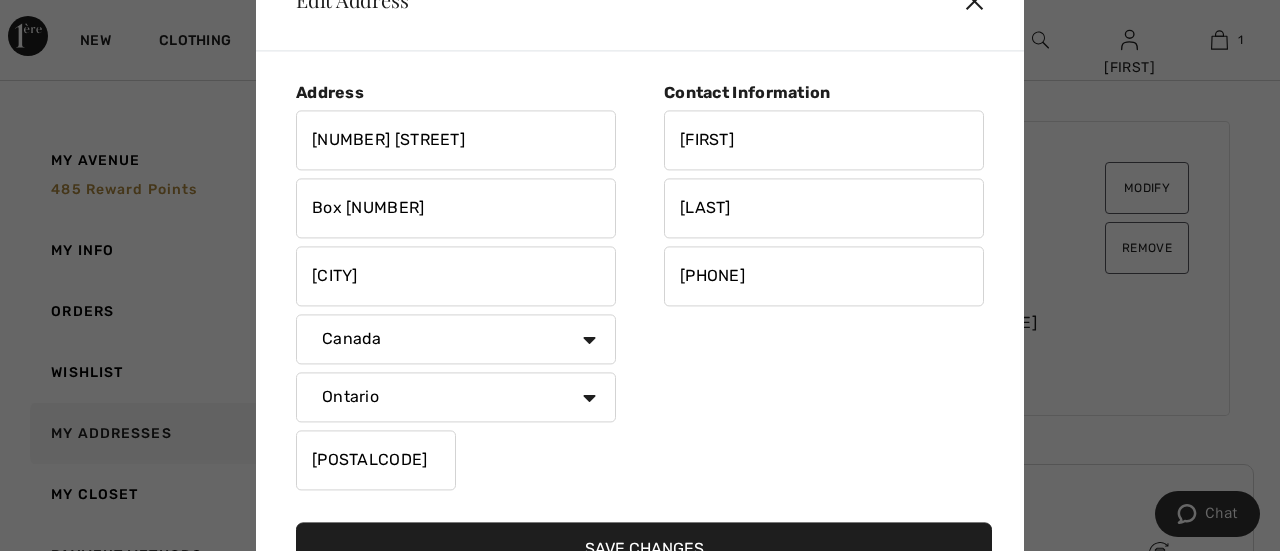 click on "Contact Information
Michelle
Deschenes
5195013922" at bounding box center (812, 290) 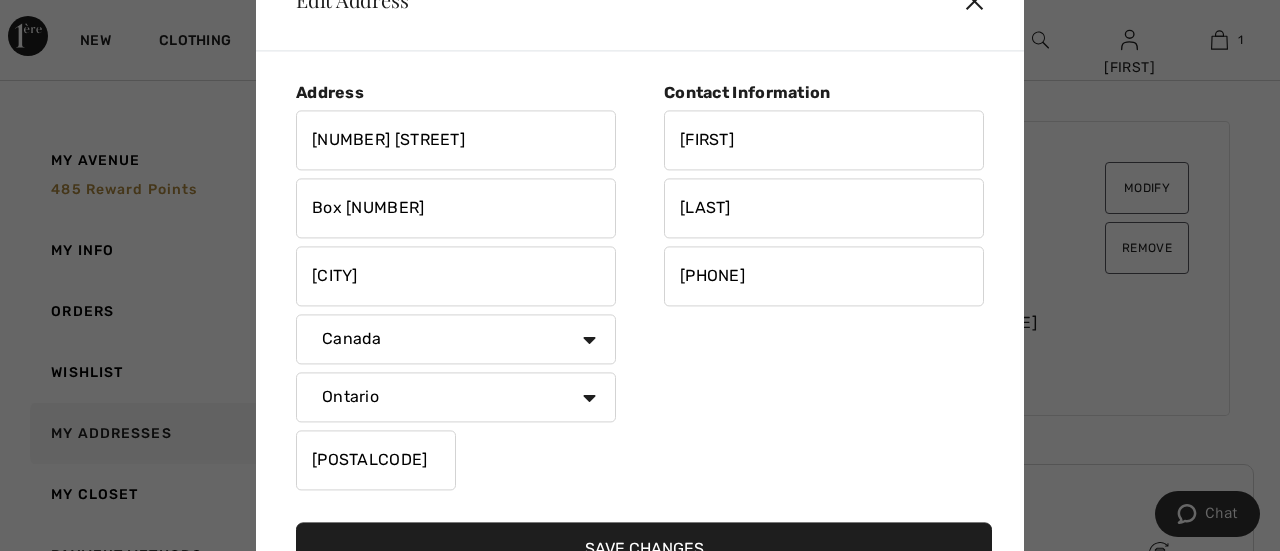 click on "Save Changes" at bounding box center [644, 549] 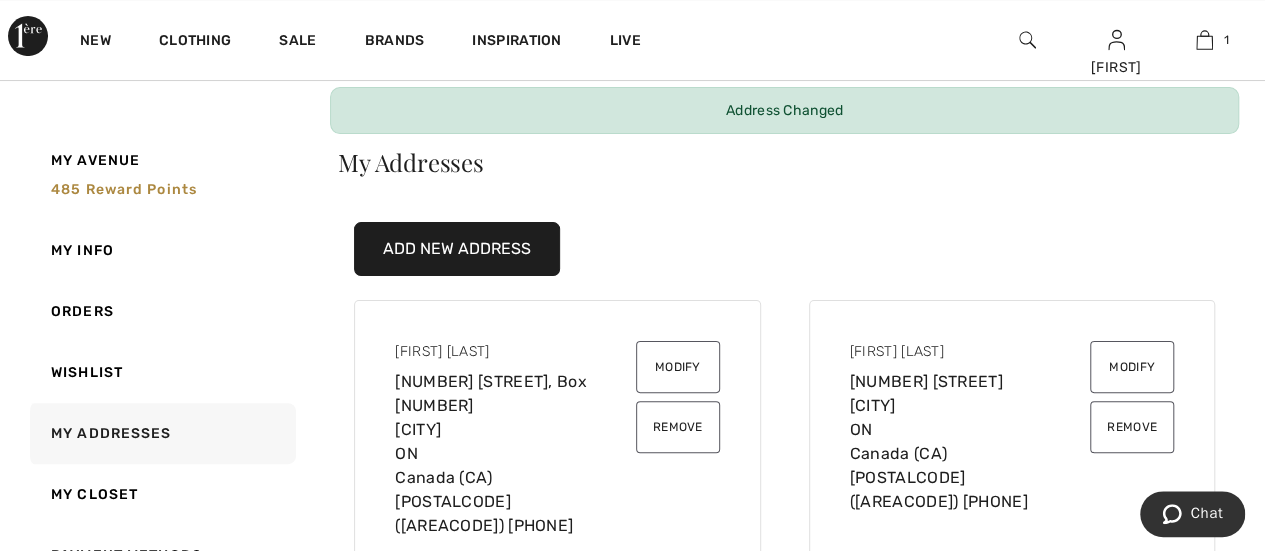 scroll, scrollTop: 0, scrollLeft: 0, axis: both 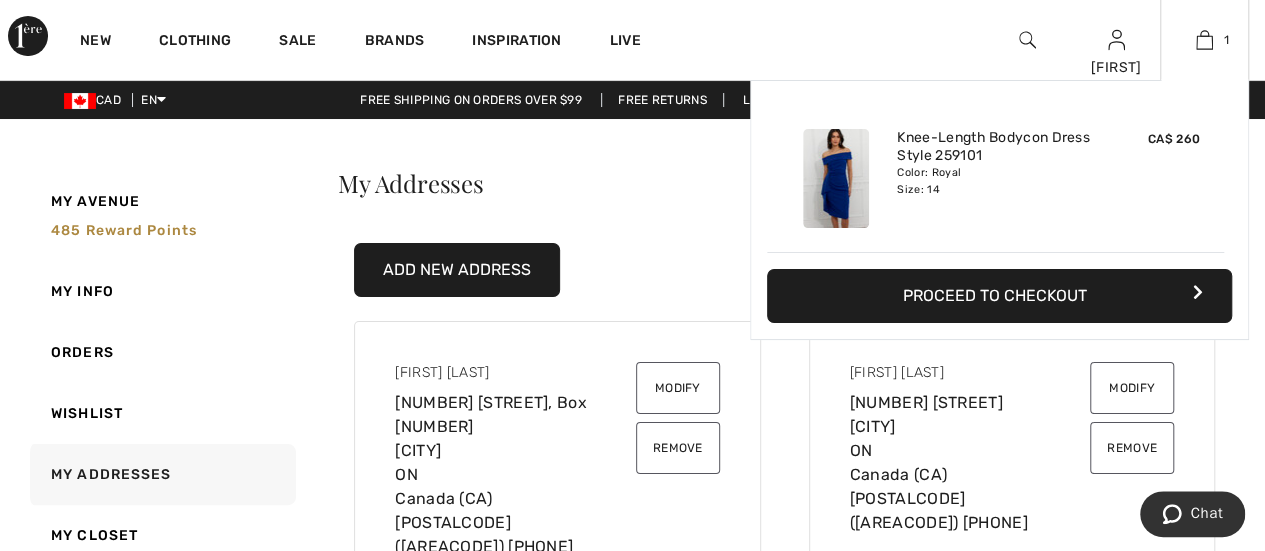 click on "Proceed to Checkout" at bounding box center (999, 296) 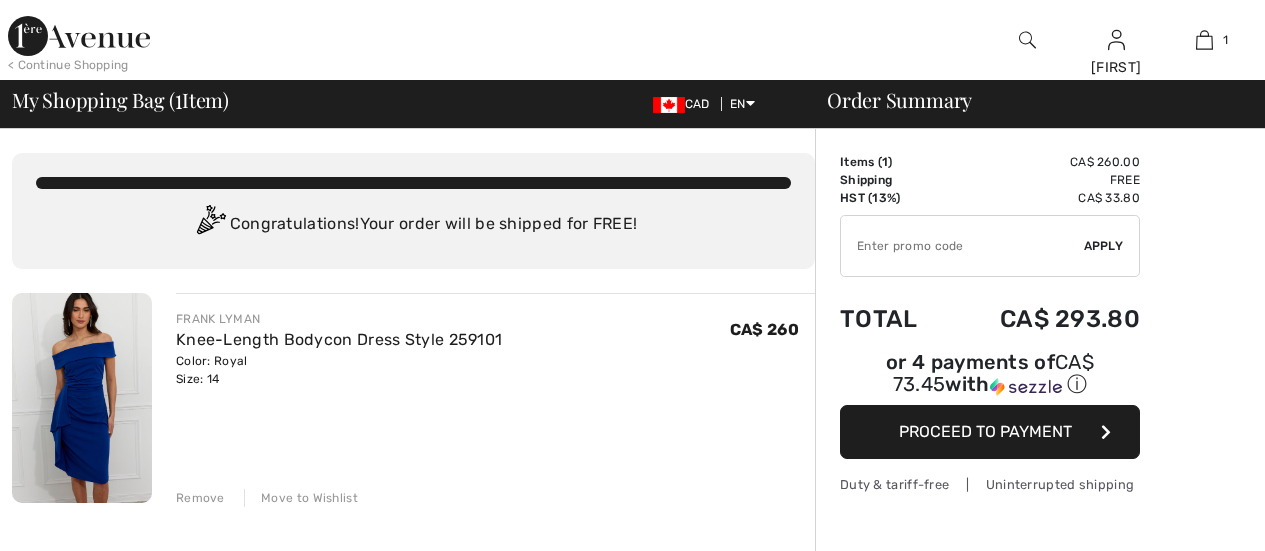 scroll, scrollTop: 0, scrollLeft: 0, axis: both 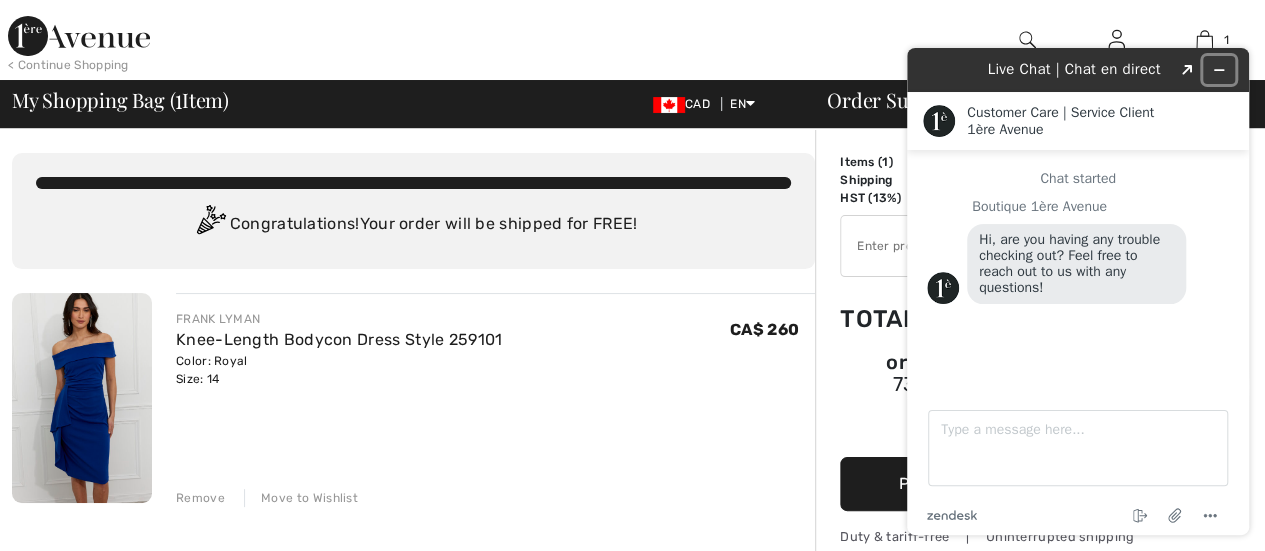 click 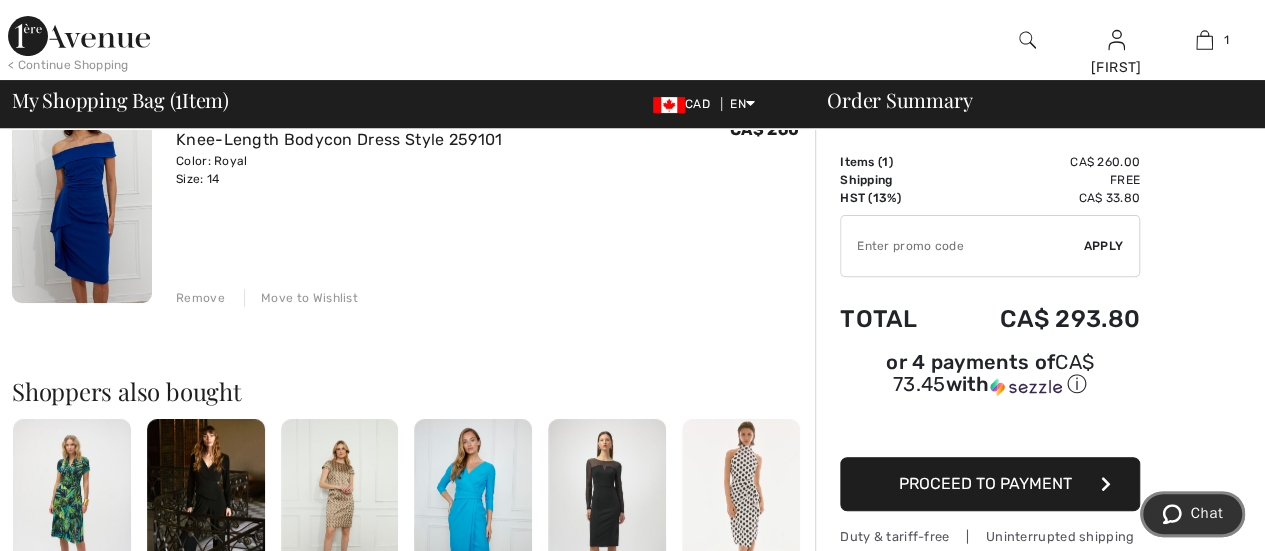 scroll, scrollTop: 0, scrollLeft: 0, axis: both 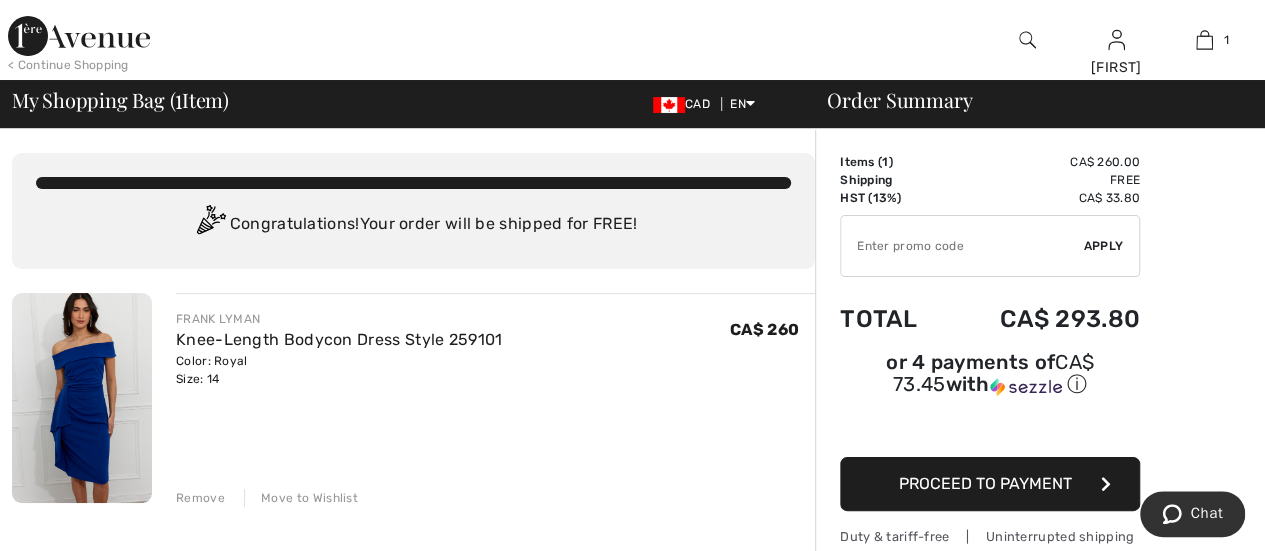 click on "Proceed to Payment" at bounding box center [985, 483] 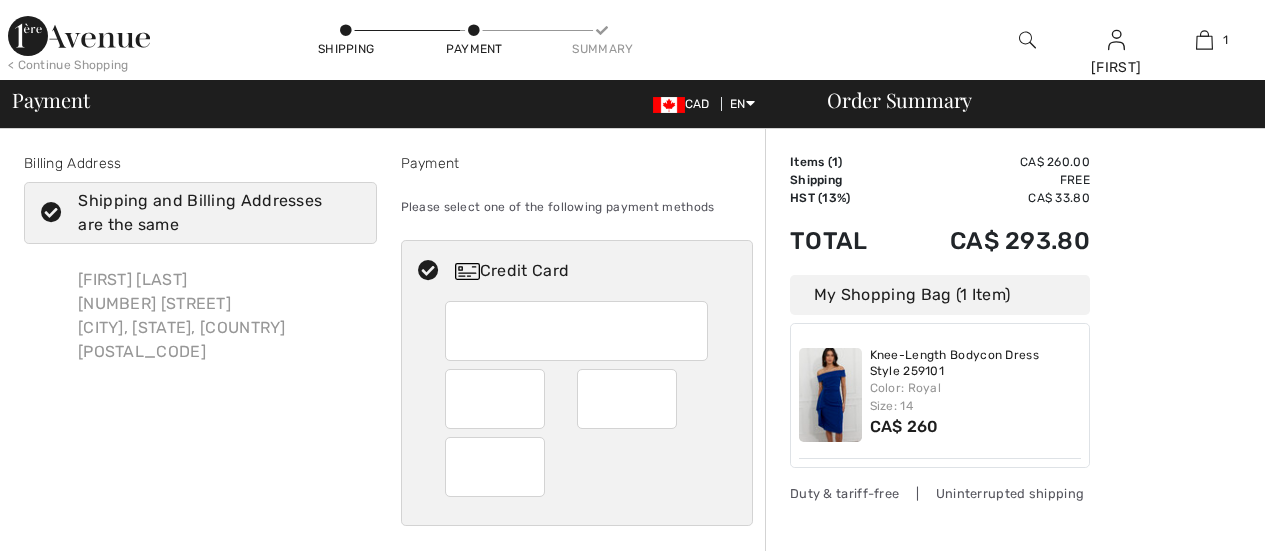 scroll, scrollTop: 0, scrollLeft: 0, axis: both 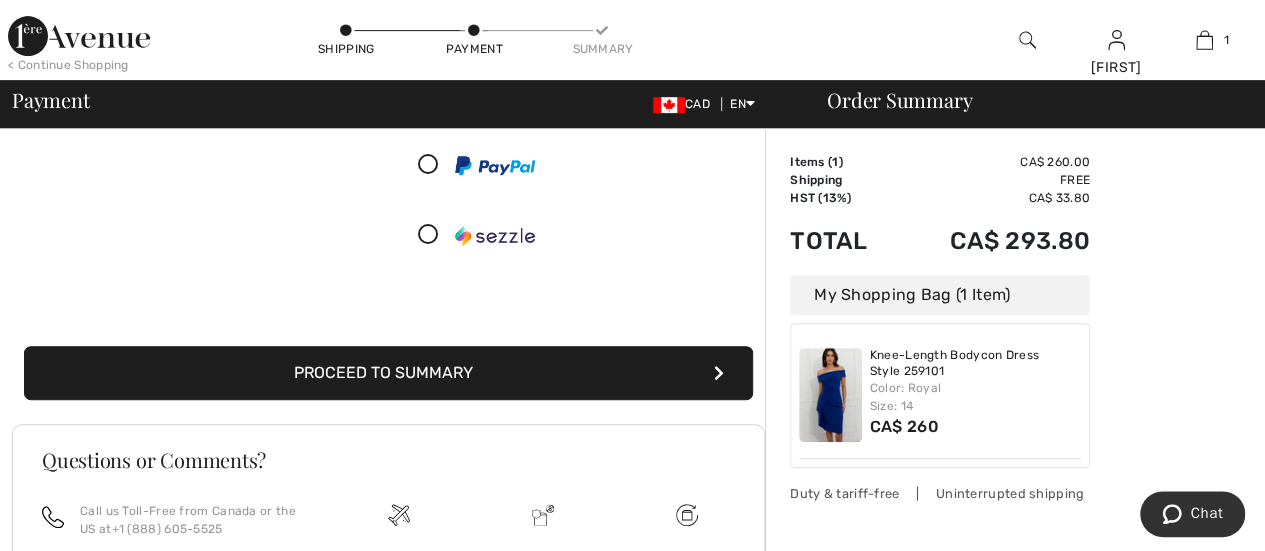 click on "Proceed to Summary" at bounding box center [388, 373] 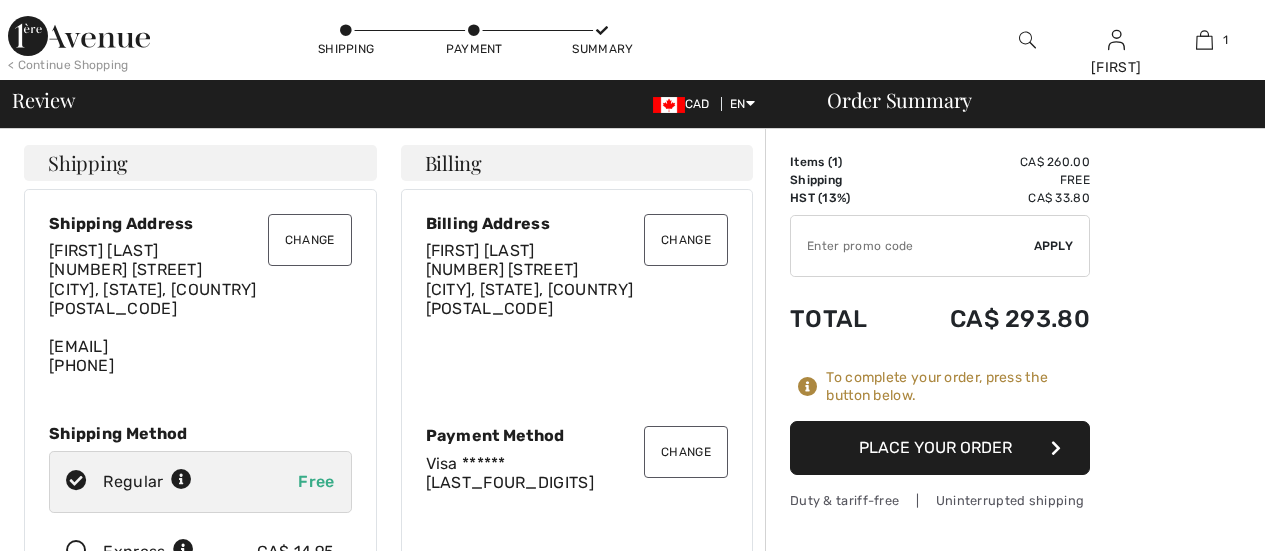 scroll, scrollTop: 0, scrollLeft: 0, axis: both 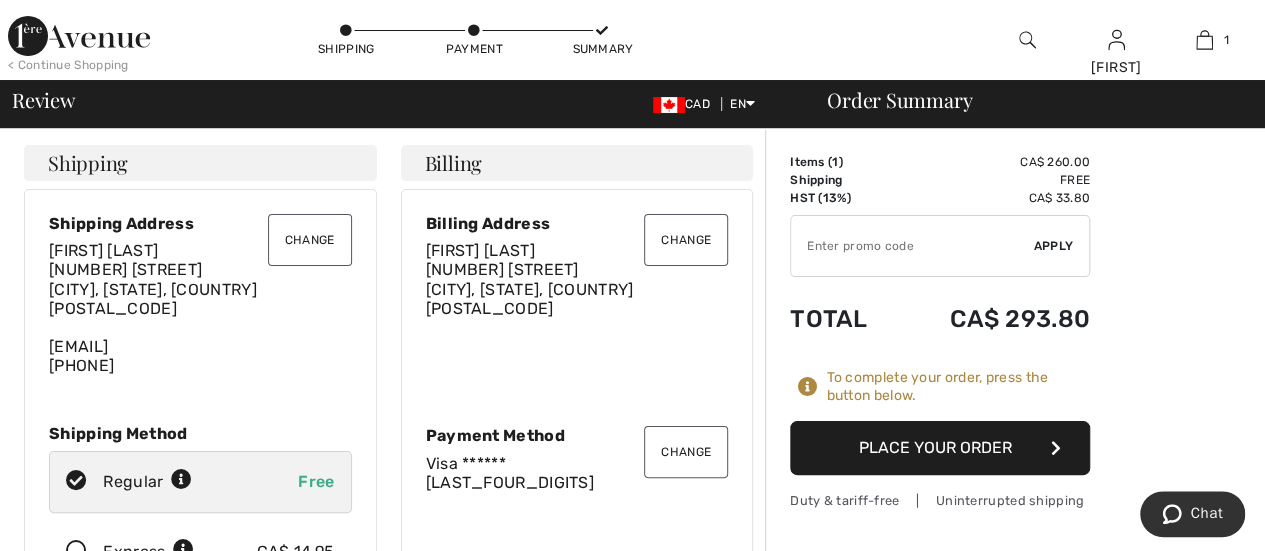 click on "Change" at bounding box center [310, 240] 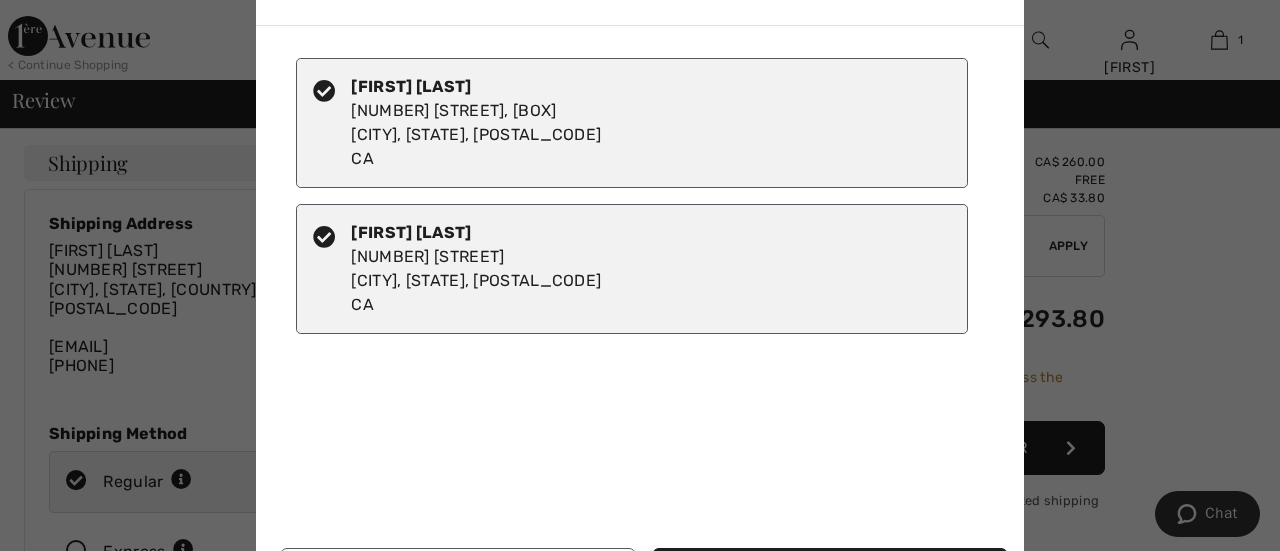 click on "Michelle Deschenes 17 River Drive, Box 63
Blind River, ON, P0R1B0
CA" at bounding box center (476, 123) 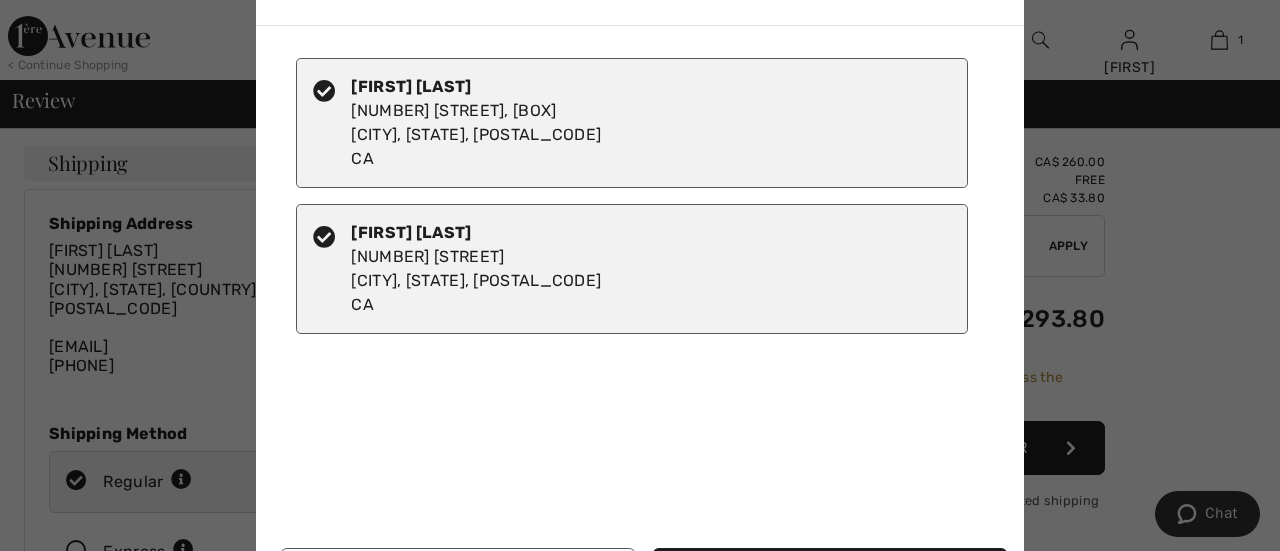 click at bounding box center [324, 237] 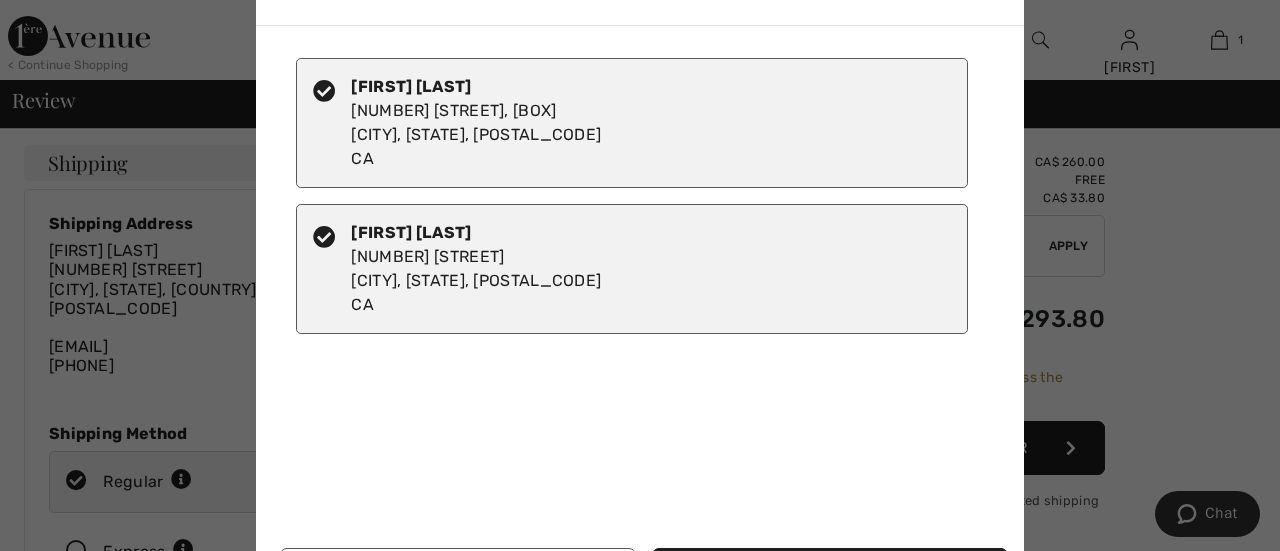 click on "Manage Addresses" at bounding box center [458, 575] 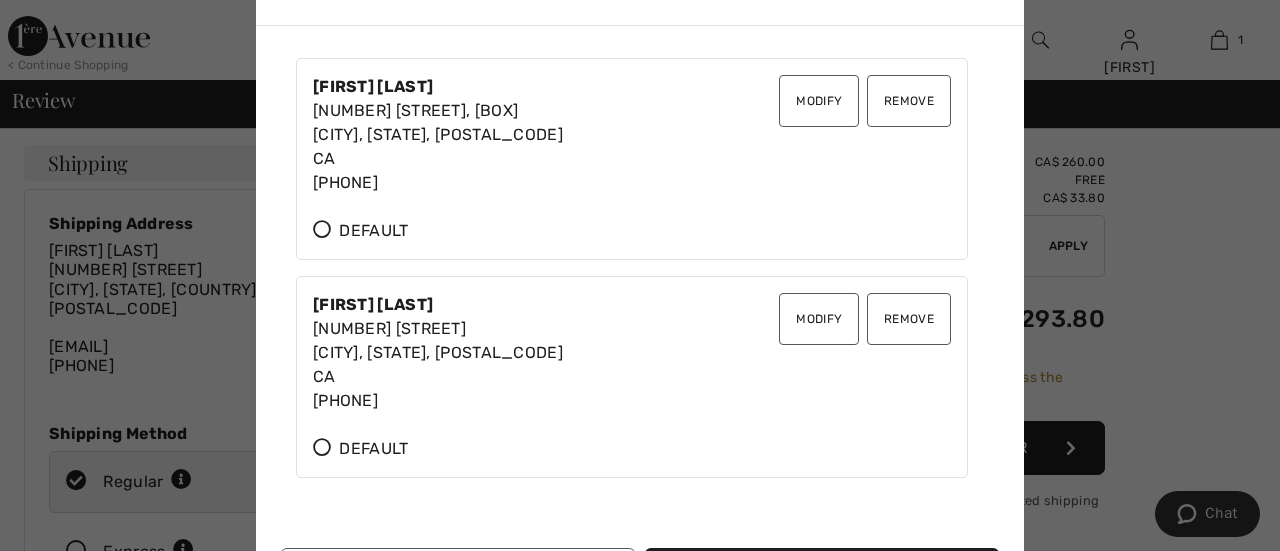 click at bounding box center (322, 229) 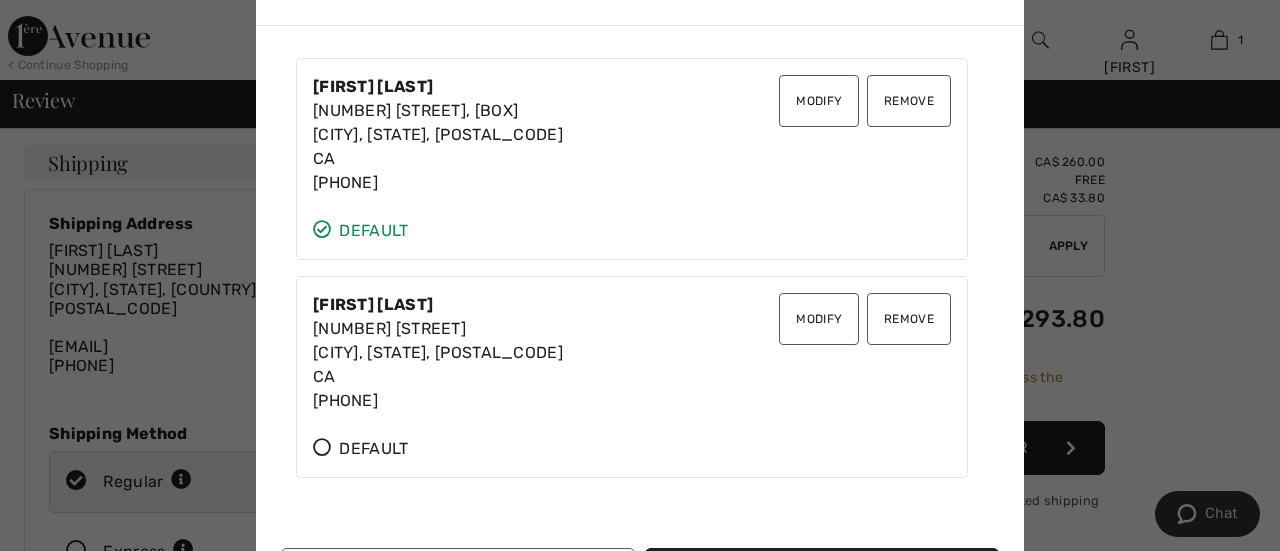 click on "Return to Address Selection" at bounding box center (822, 575) 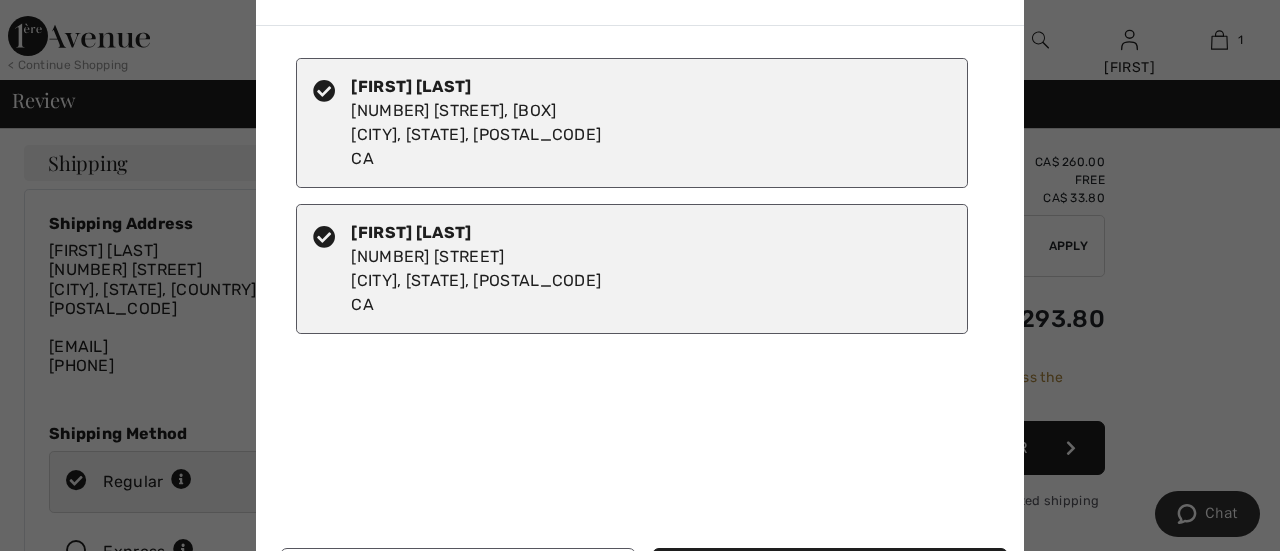 click on "Ship to Selected Address" at bounding box center (830, 575) 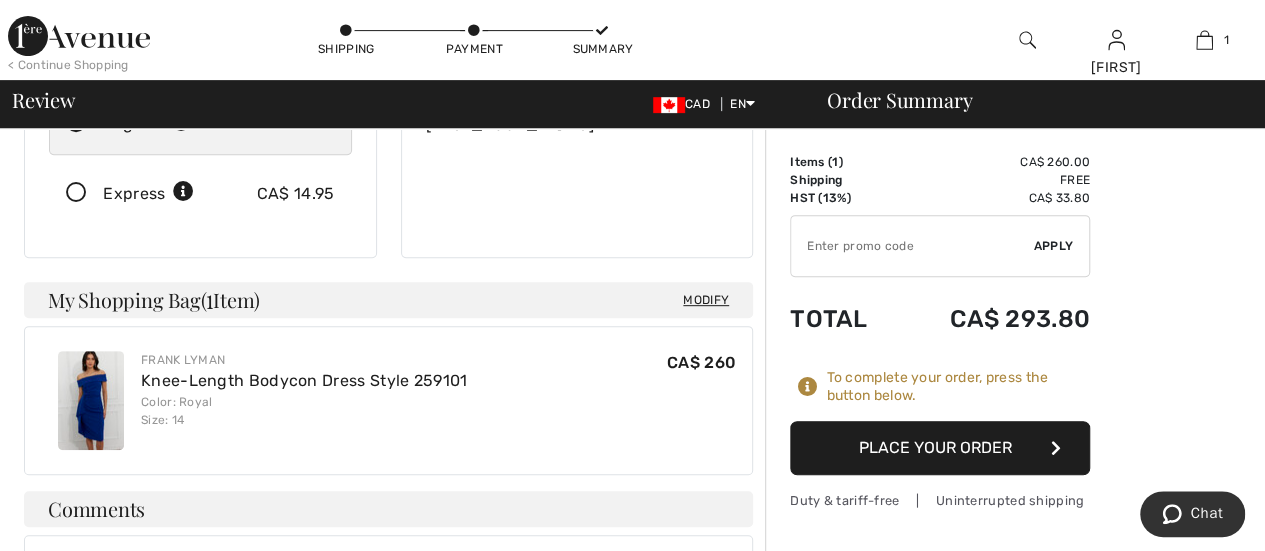 scroll, scrollTop: 400, scrollLeft: 0, axis: vertical 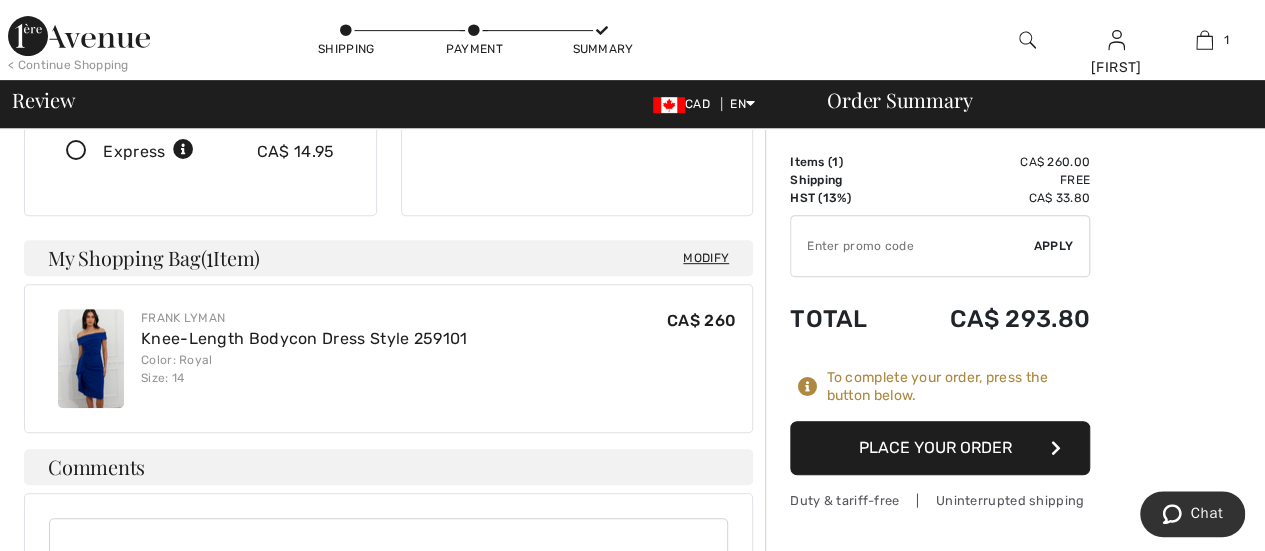 click on "Place Your Order" at bounding box center [940, 448] 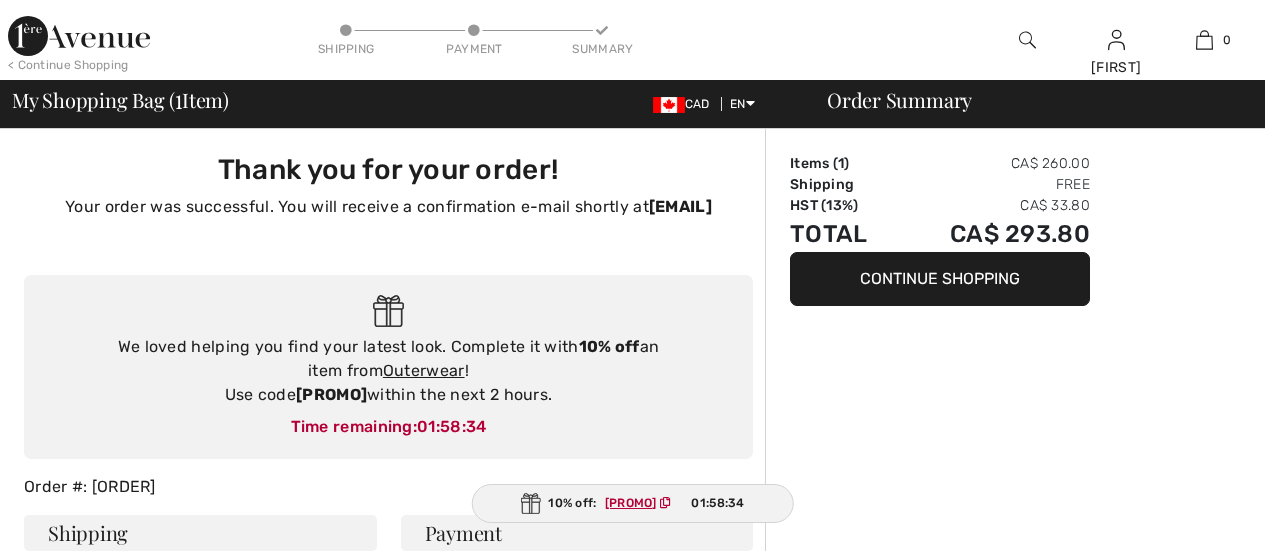 scroll, scrollTop: 0, scrollLeft: 0, axis: both 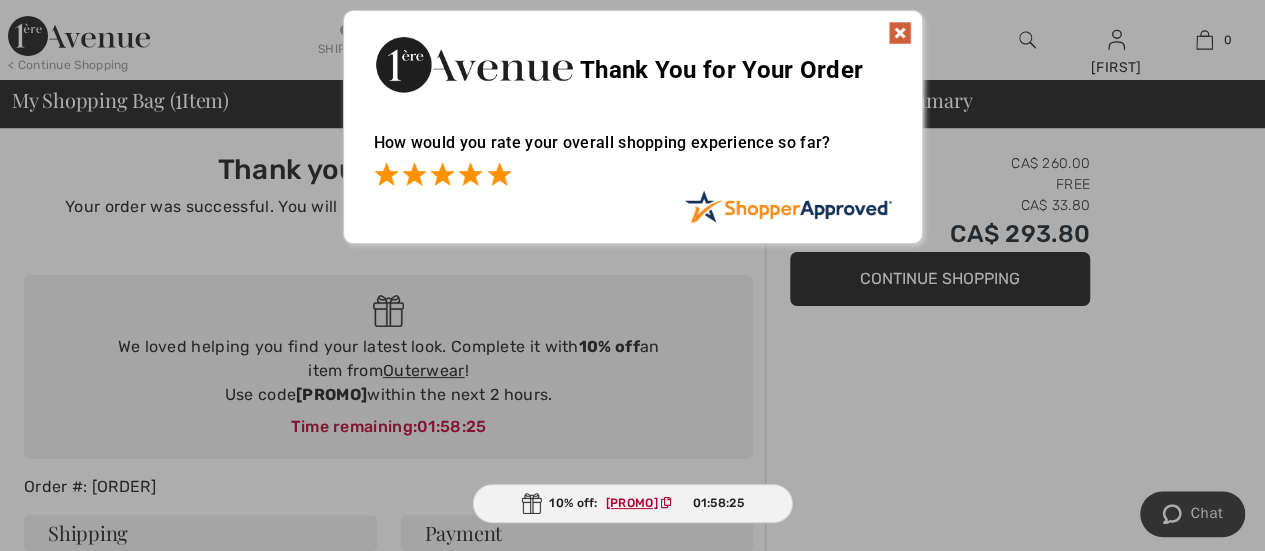 click at bounding box center [499, 174] 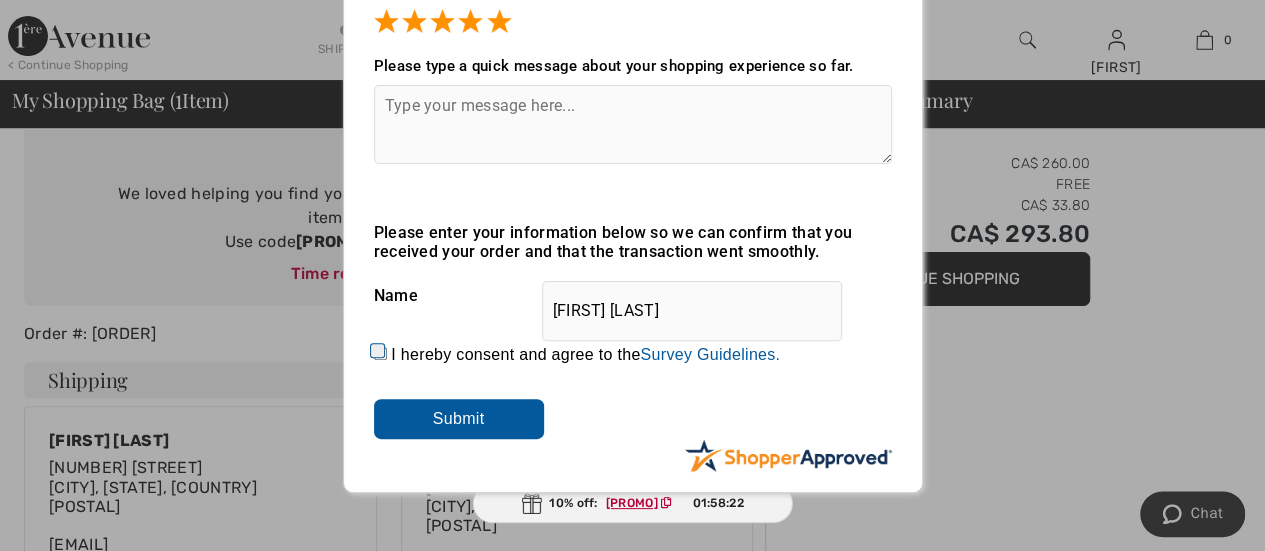 scroll, scrollTop: 200, scrollLeft: 0, axis: vertical 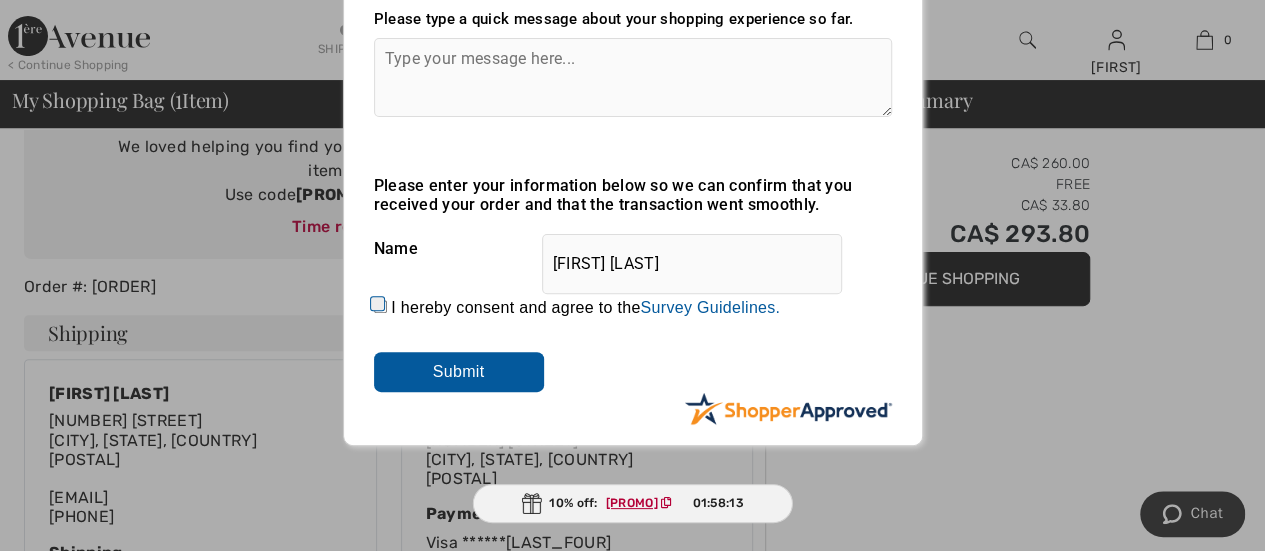 click on "I hereby consent and agree to the  By submitting a review, you grant permission to Shopper Approved to display and share your name, review, and any content submitted, in an effort to help future 1ereavenue.com customers make better buying decisions. Personal information collected or provided in connection with your review is treated as set forth in our Privacy Policy located at  https://www.shopperapproved.com/privacy.php  and is subject to 1ereavenue.com’s Privacy Policy as well. We are not responsible for 1ereavenue.com’s privacy practices and you should review 1ereavenue.com’s website directly to determine their privacy practices. For any content submitted, you grant Shopper Approved a non-exclusive license to use, copy, modify, delete and/or distribute such content without compensation to you. You also represent and warrant that: You are an active paying customer of 1ereavenue.com. You will not submit any content that is known to you to be false, inaccurate or misleading. Survey Guidelines." at bounding box center (380, 306) 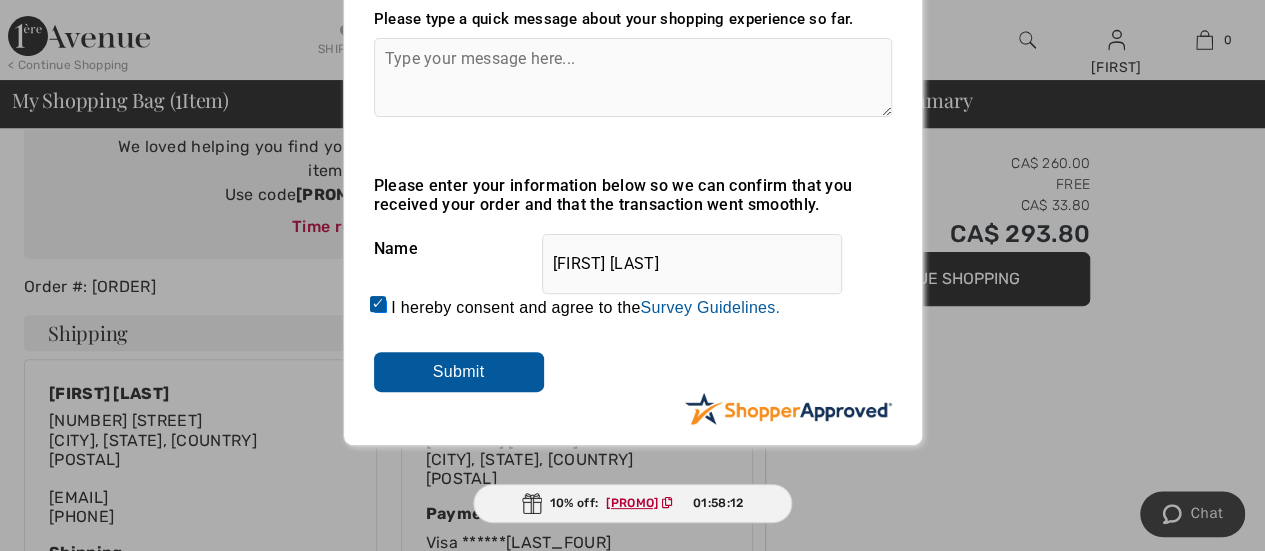 click on "Submit" at bounding box center (459, 372) 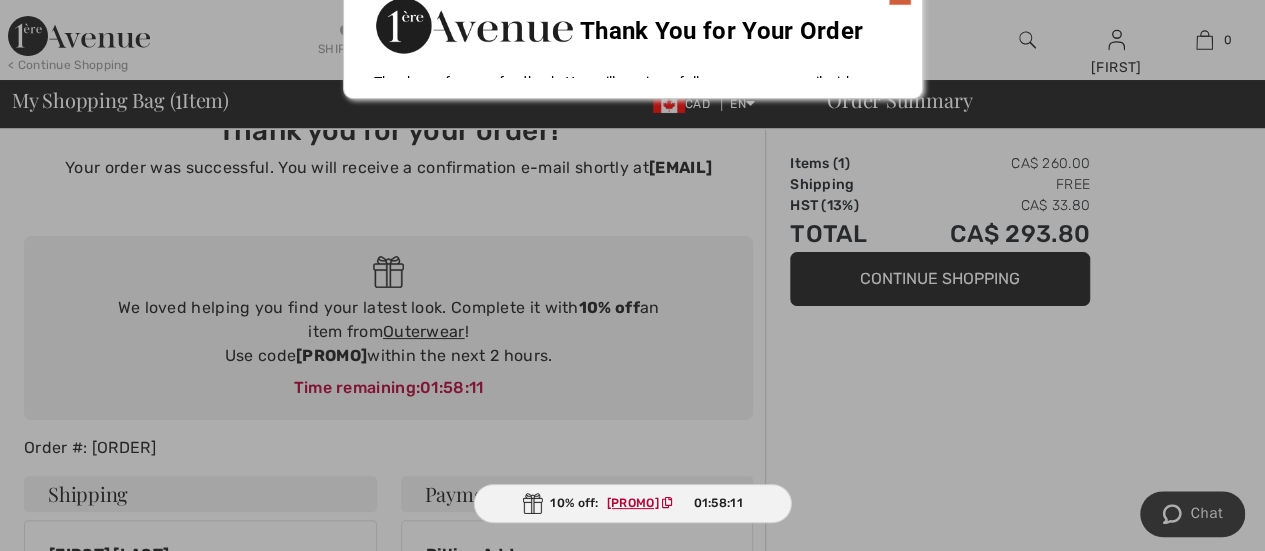scroll, scrollTop: 0, scrollLeft: 0, axis: both 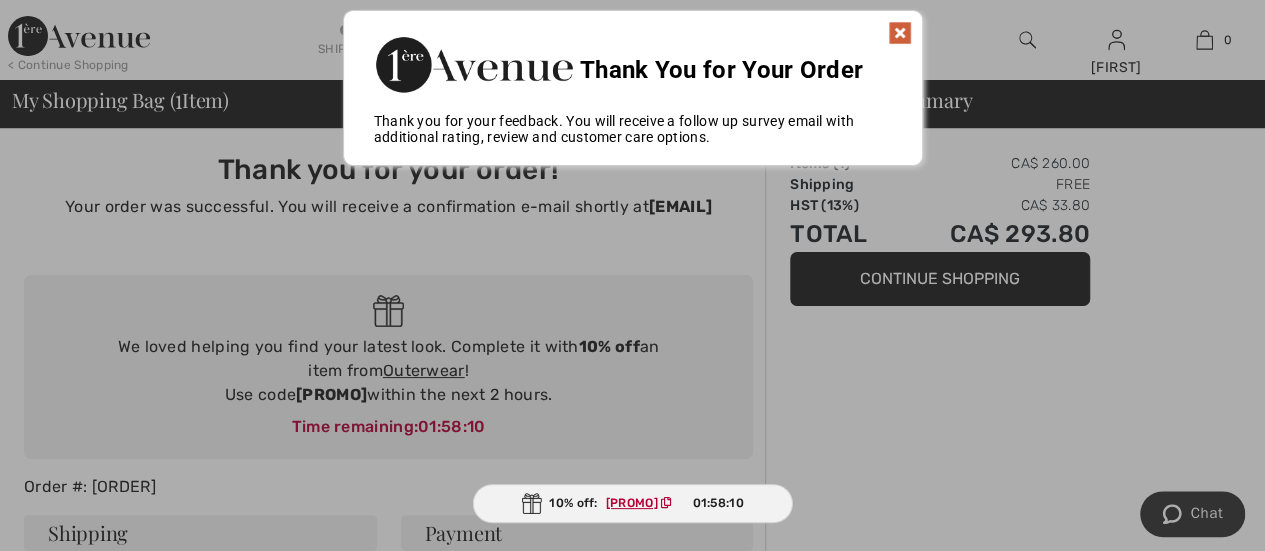 click at bounding box center (900, 33) 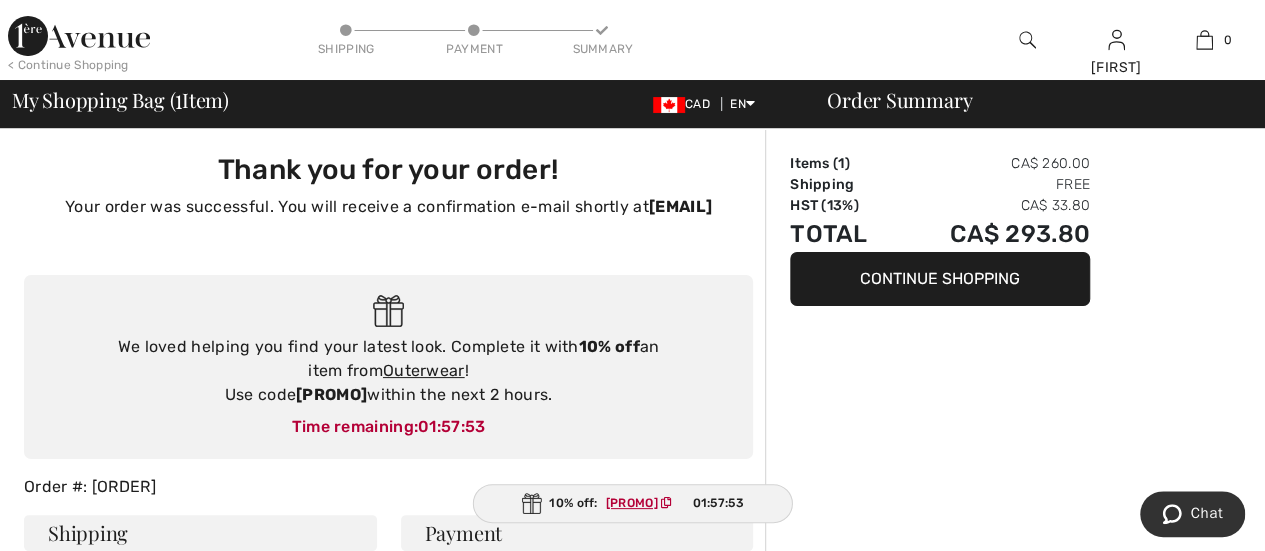 click on "10% off:
[PROMO]
[TIME]" at bounding box center [632, 503] 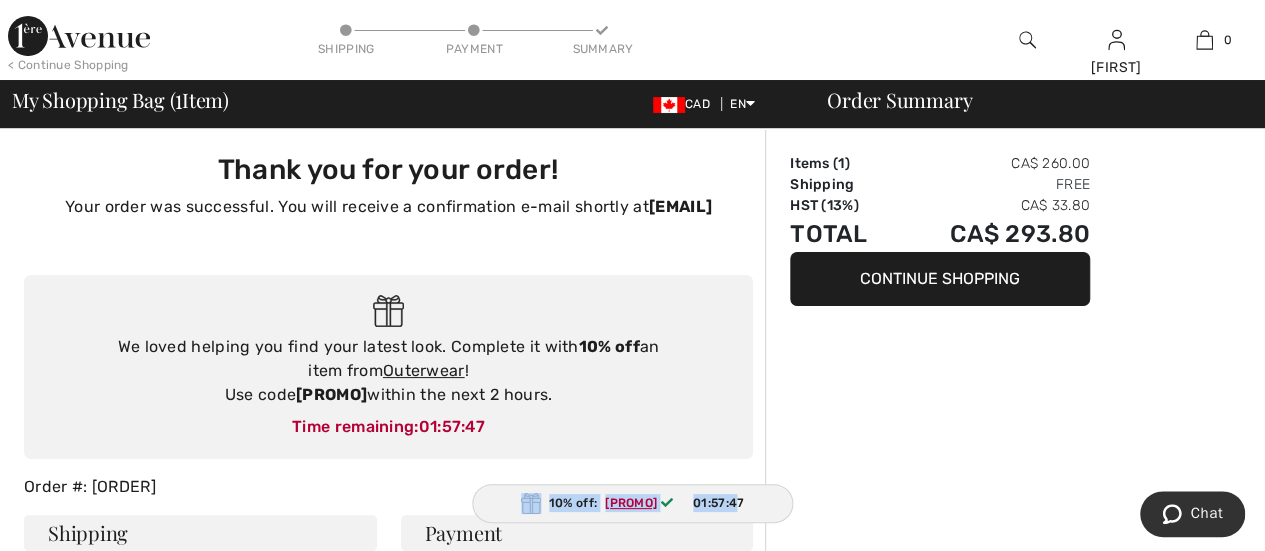 drag, startPoint x: 494, startPoint y: 507, endPoint x: 751, endPoint y: 509, distance: 257.00778 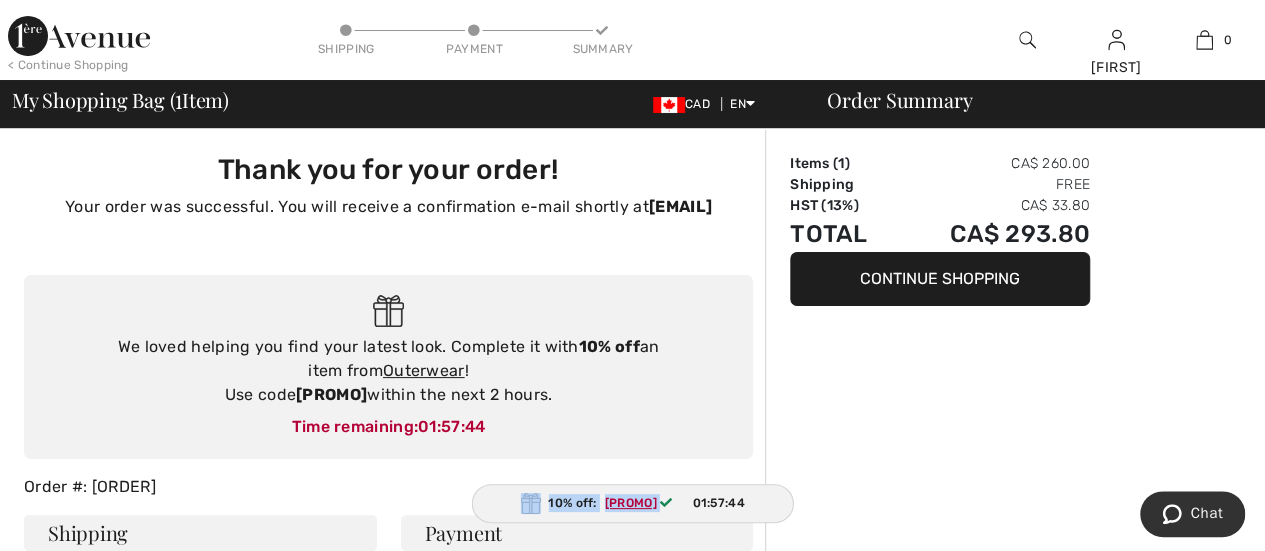 copy on "10% off:
AFP1099A205
01:57:4" 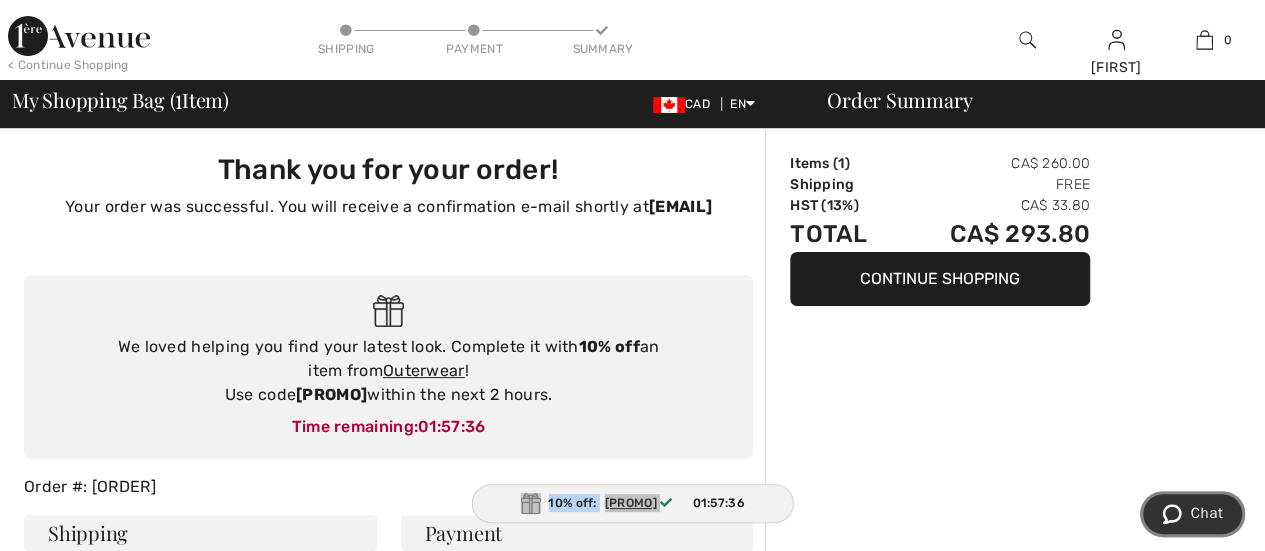 click on "Chat" at bounding box center [1206, 513] 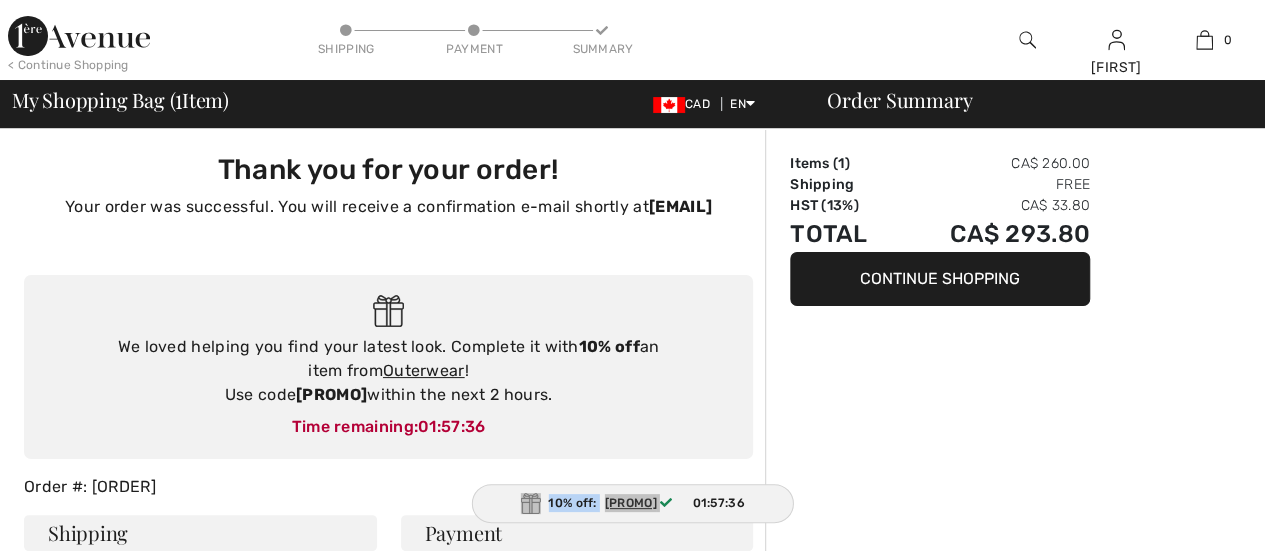 scroll, scrollTop: 0, scrollLeft: 0, axis: both 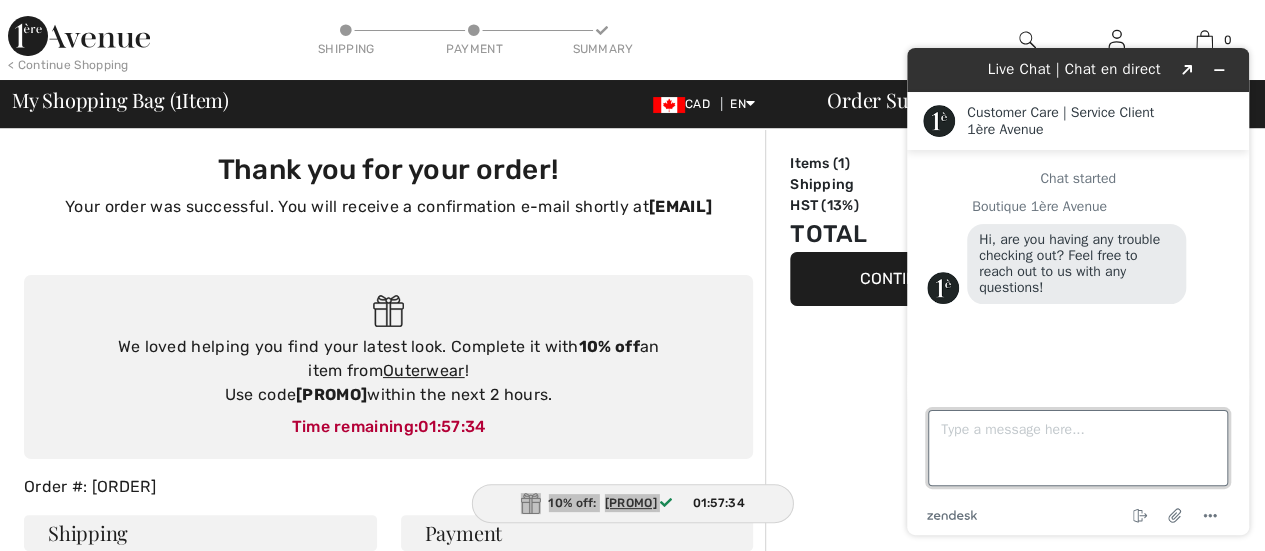 click on "Type a message here..." at bounding box center [1078, 448] 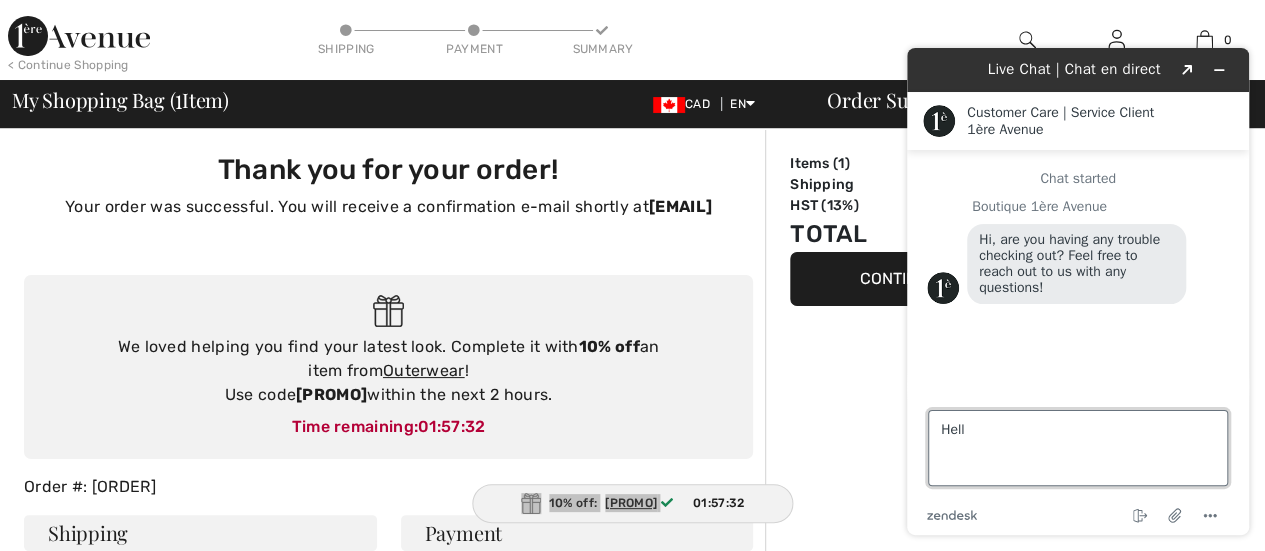 type on "Hello" 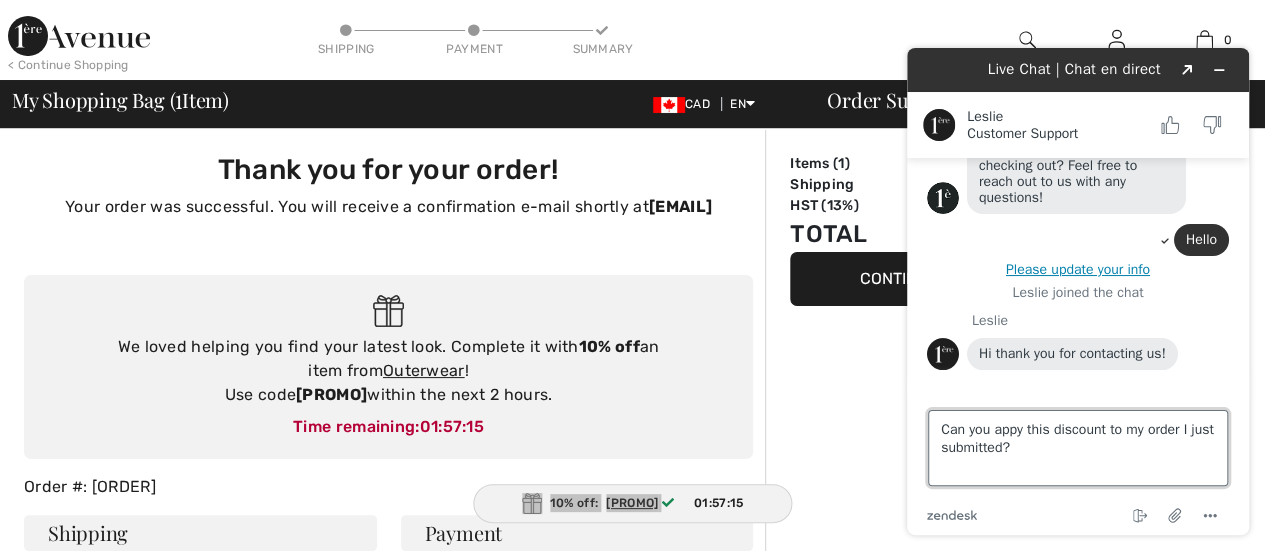 scroll, scrollTop: 130, scrollLeft: 0, axis: vertical 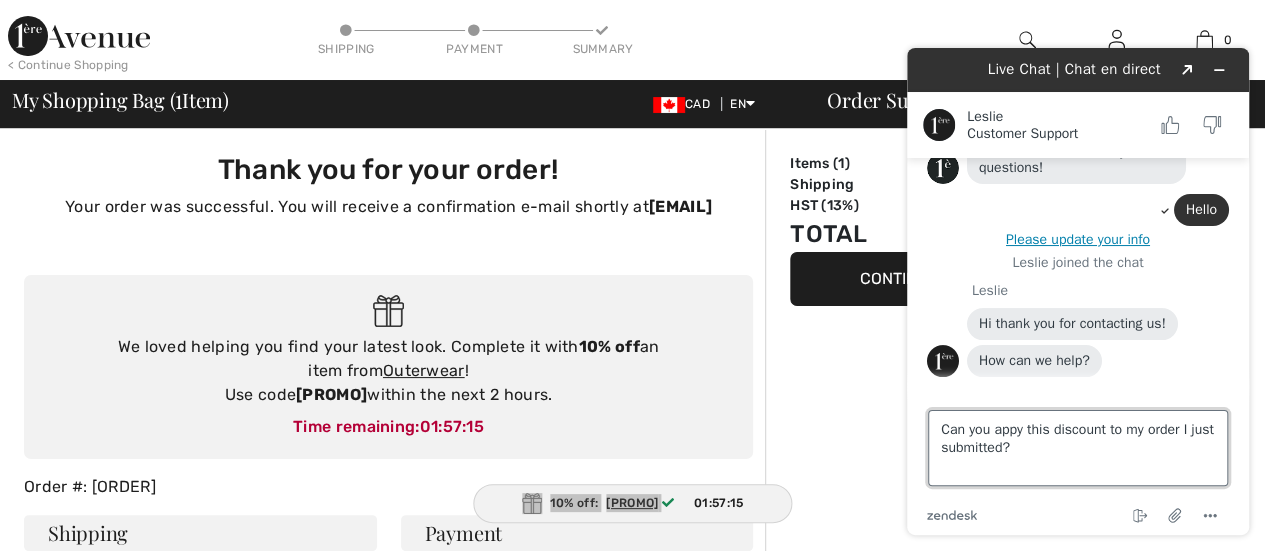paste on "10% off:
AFP1099A205" 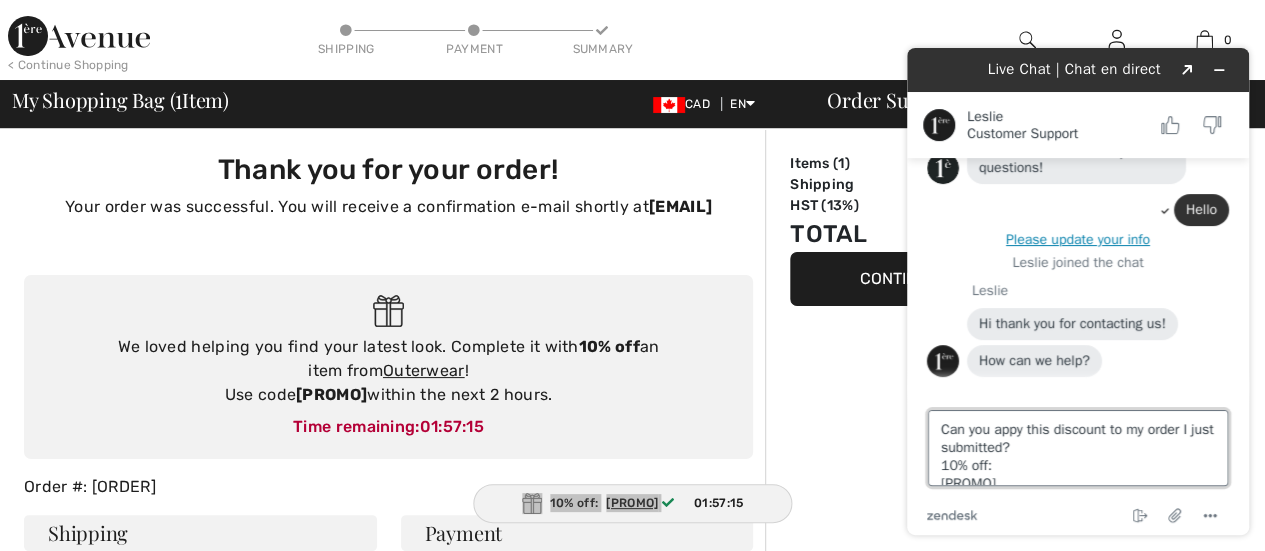 scroll, scrollTop: 26, scrollLeft: 0, axis: vertical 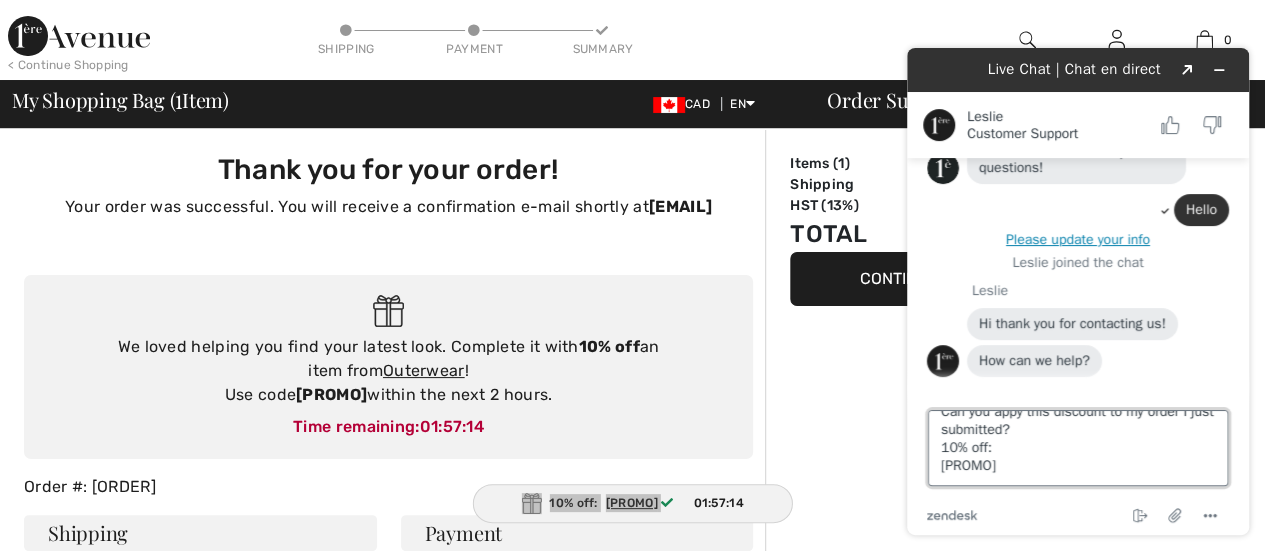 type 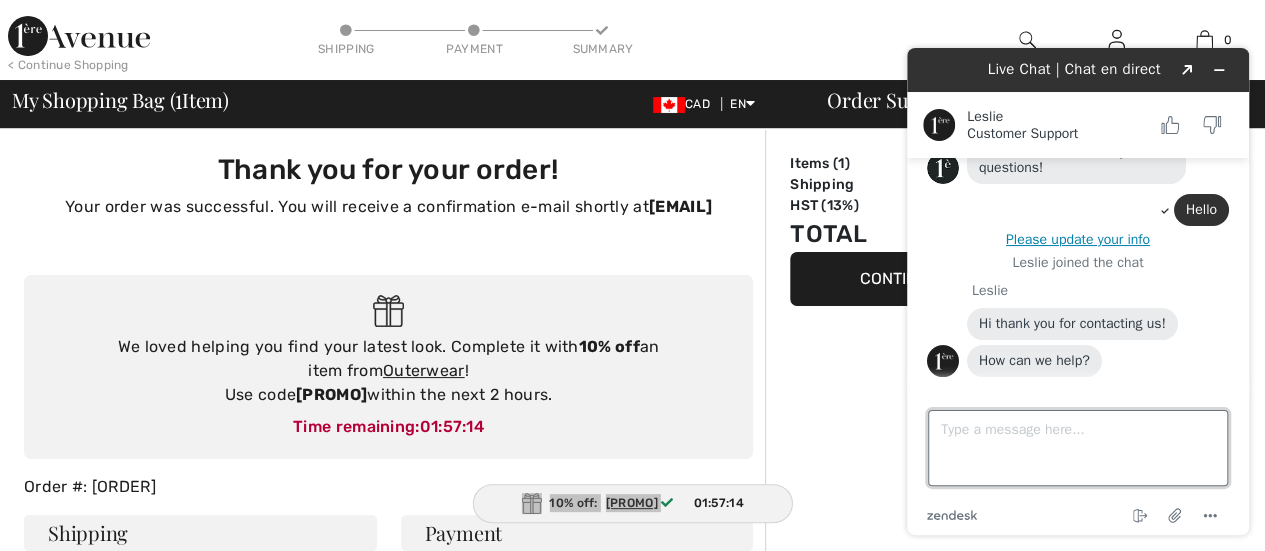 scroll, scrollTop: 0, scrollLeft: 0, axis: both 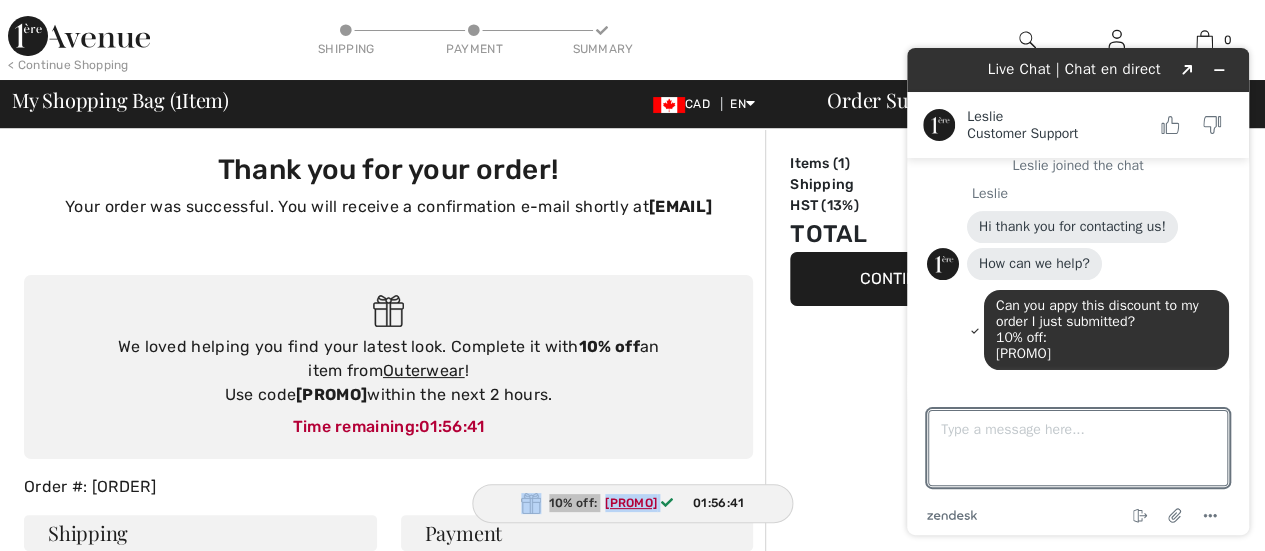 click at bounding box center (79, 36) 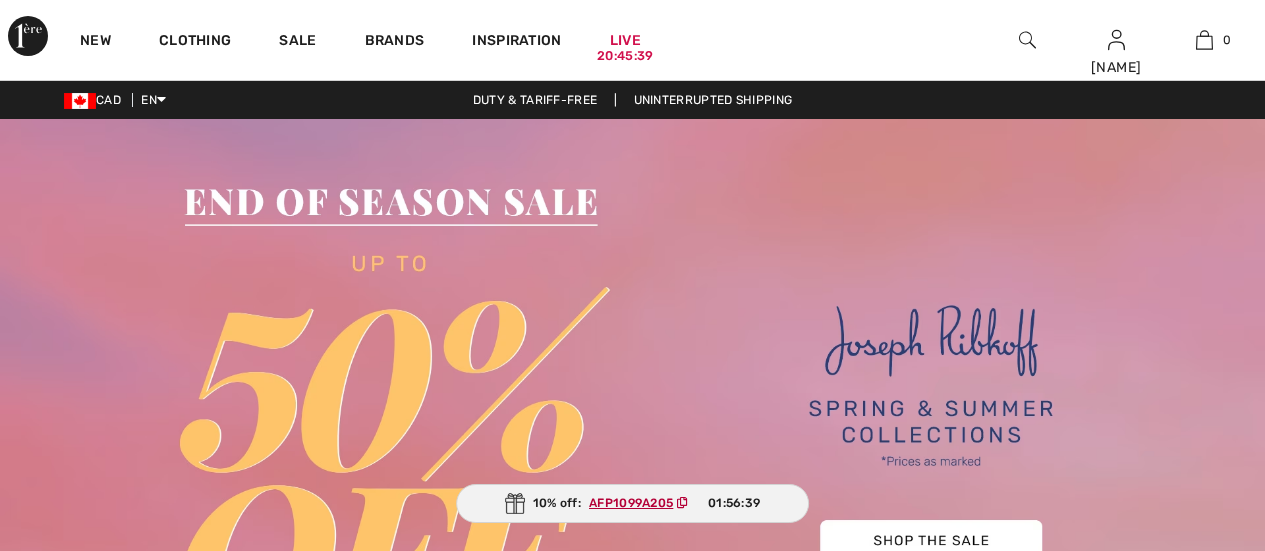 scroll, scrollTop: 0, scrollLeft: 0, axis: both 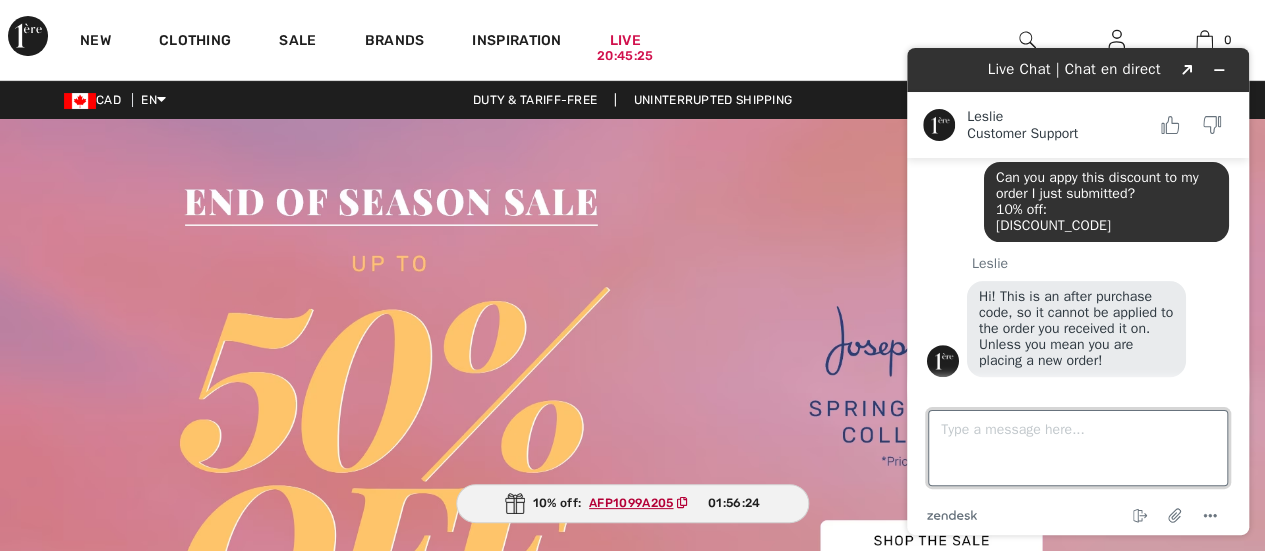 click on "Type a message here..." at bounding box center [1078, 448] 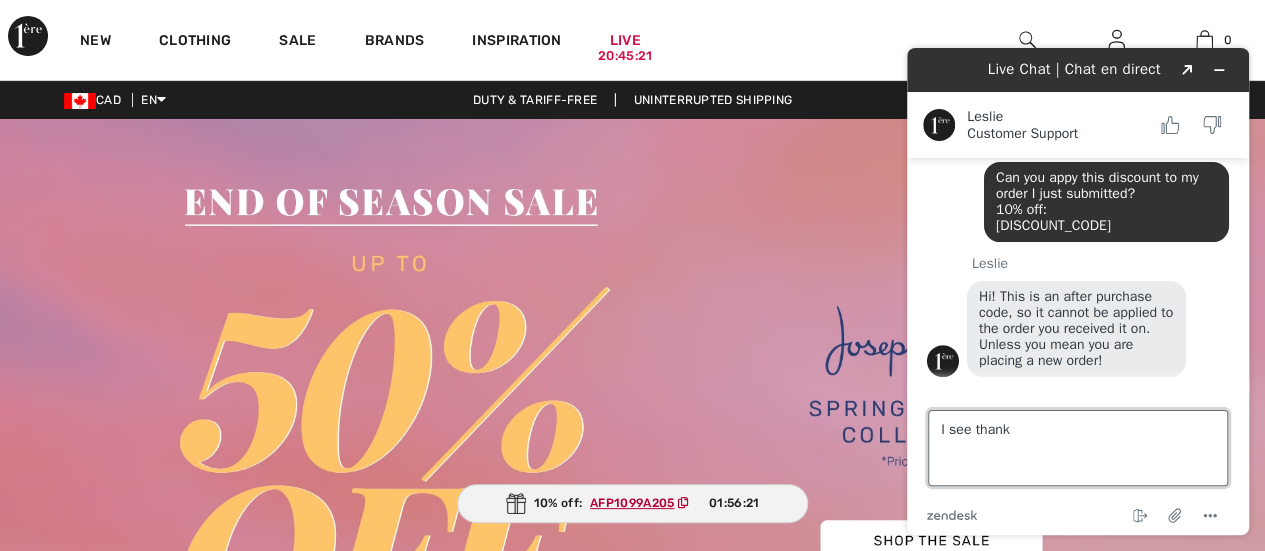 type on "I see thanks" 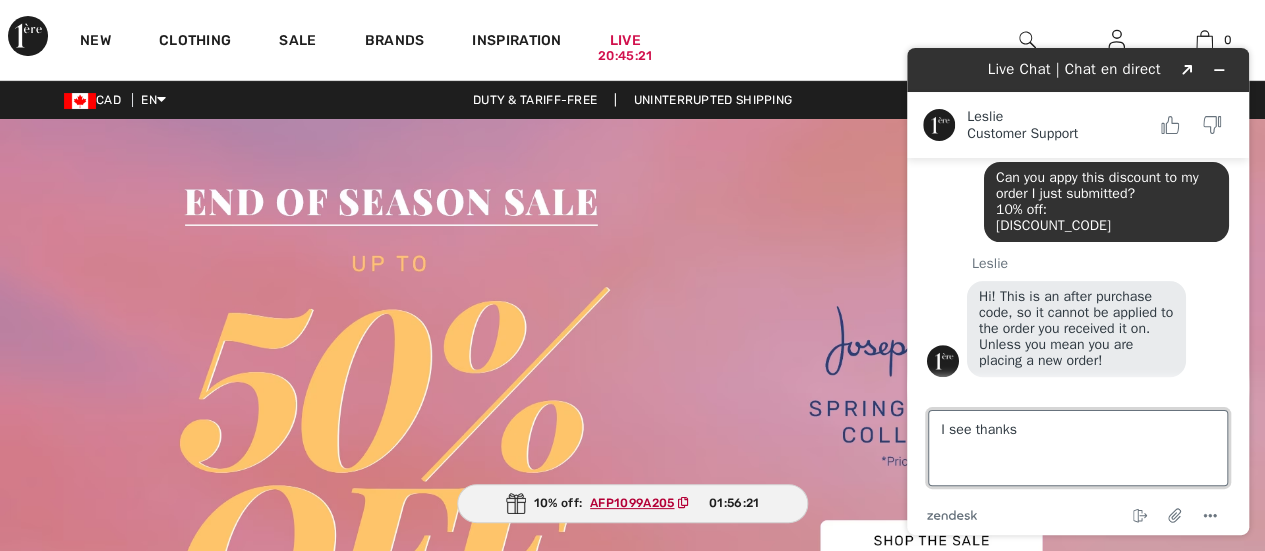type 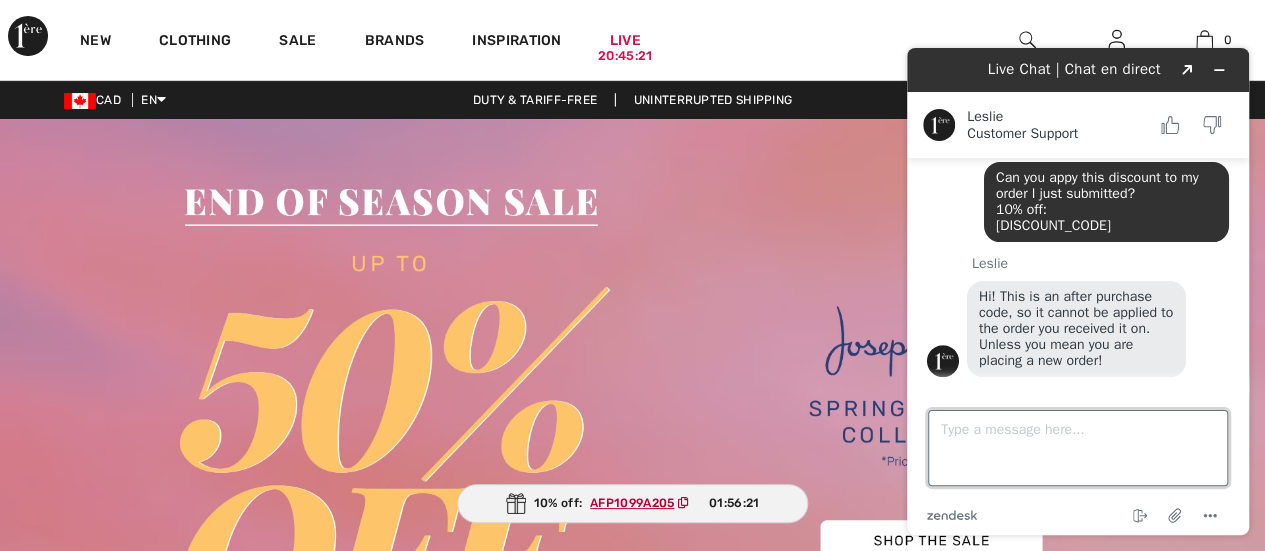 scroll, scrollTop: 398, scrollLeft: 0, axis: vertical 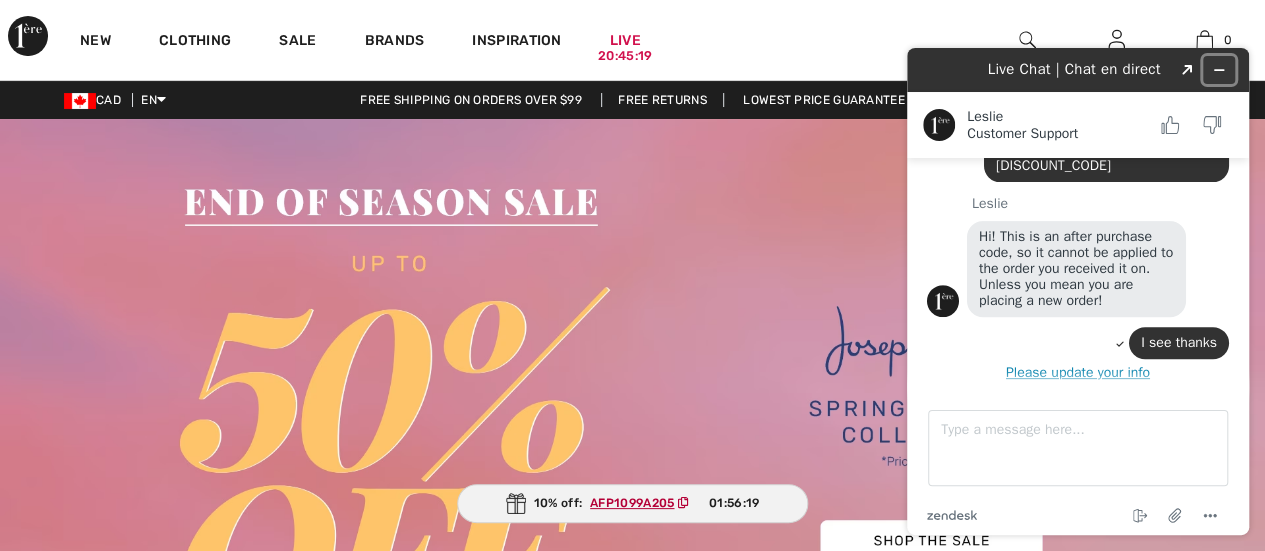 click at bounding box center [1219, 70] 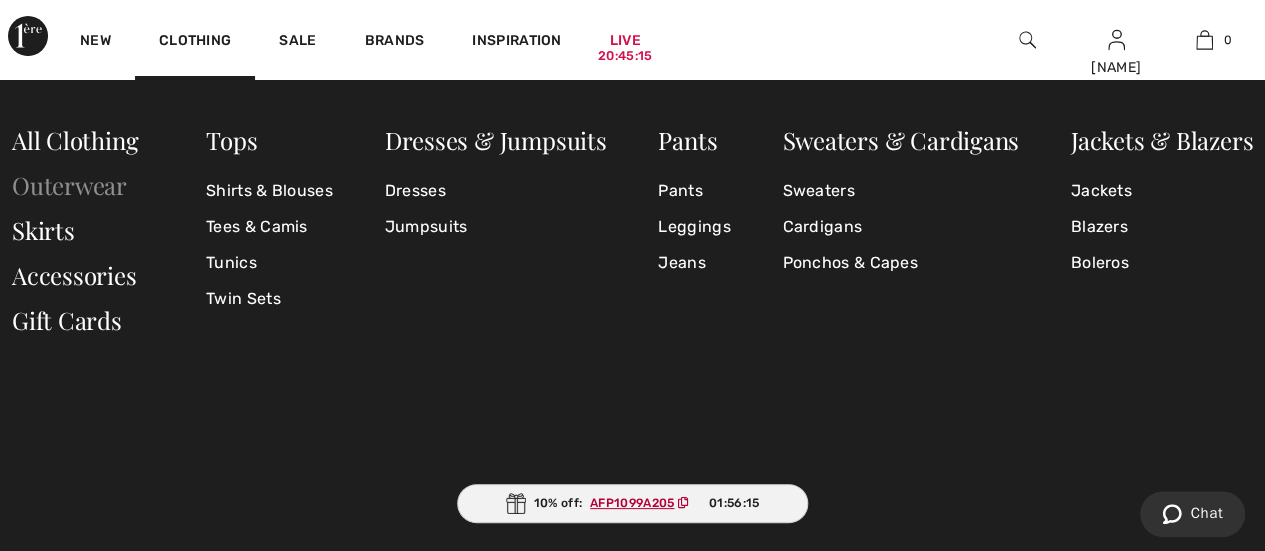 click on "Outerwear" at bounding box center (69, 185) 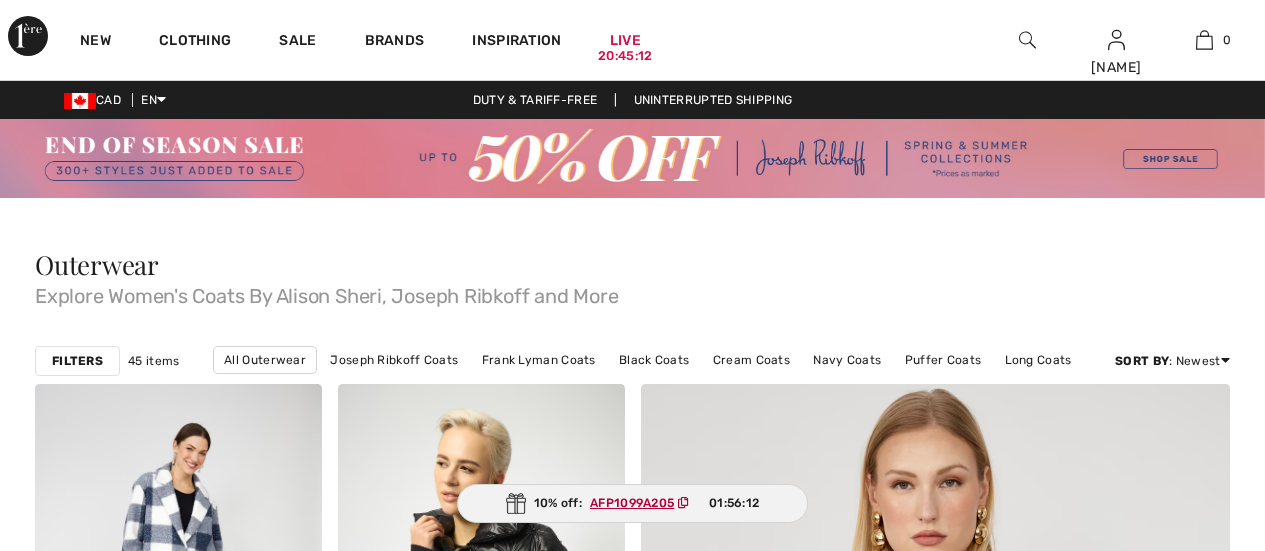 scroll, scrollTop: 0, scrollLeft: 0, axis: both 